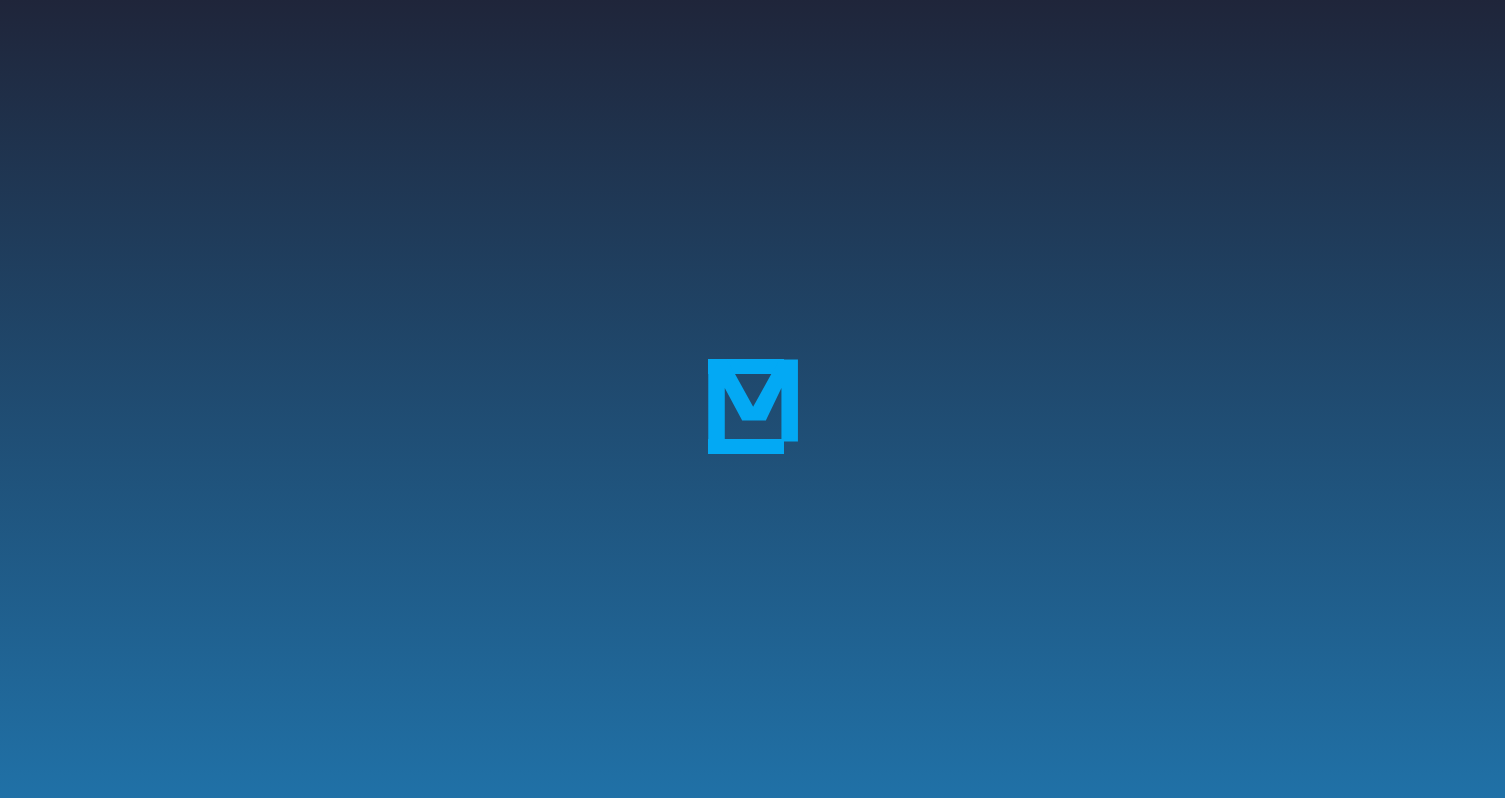 scroll, scrollTop: 0, scrollLeft: 0, axis: both 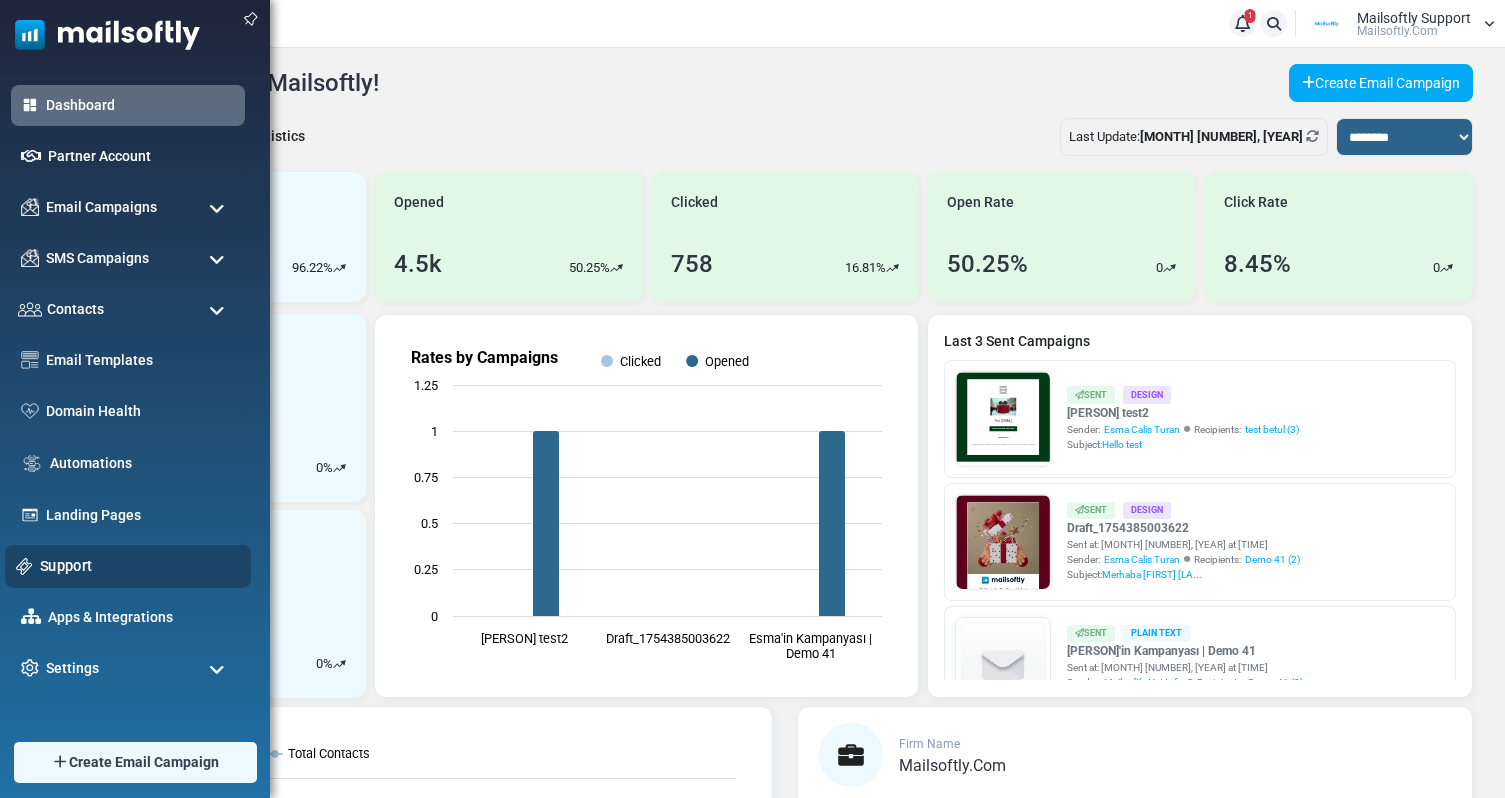 click on "Support" at bounding box center (140, 566) 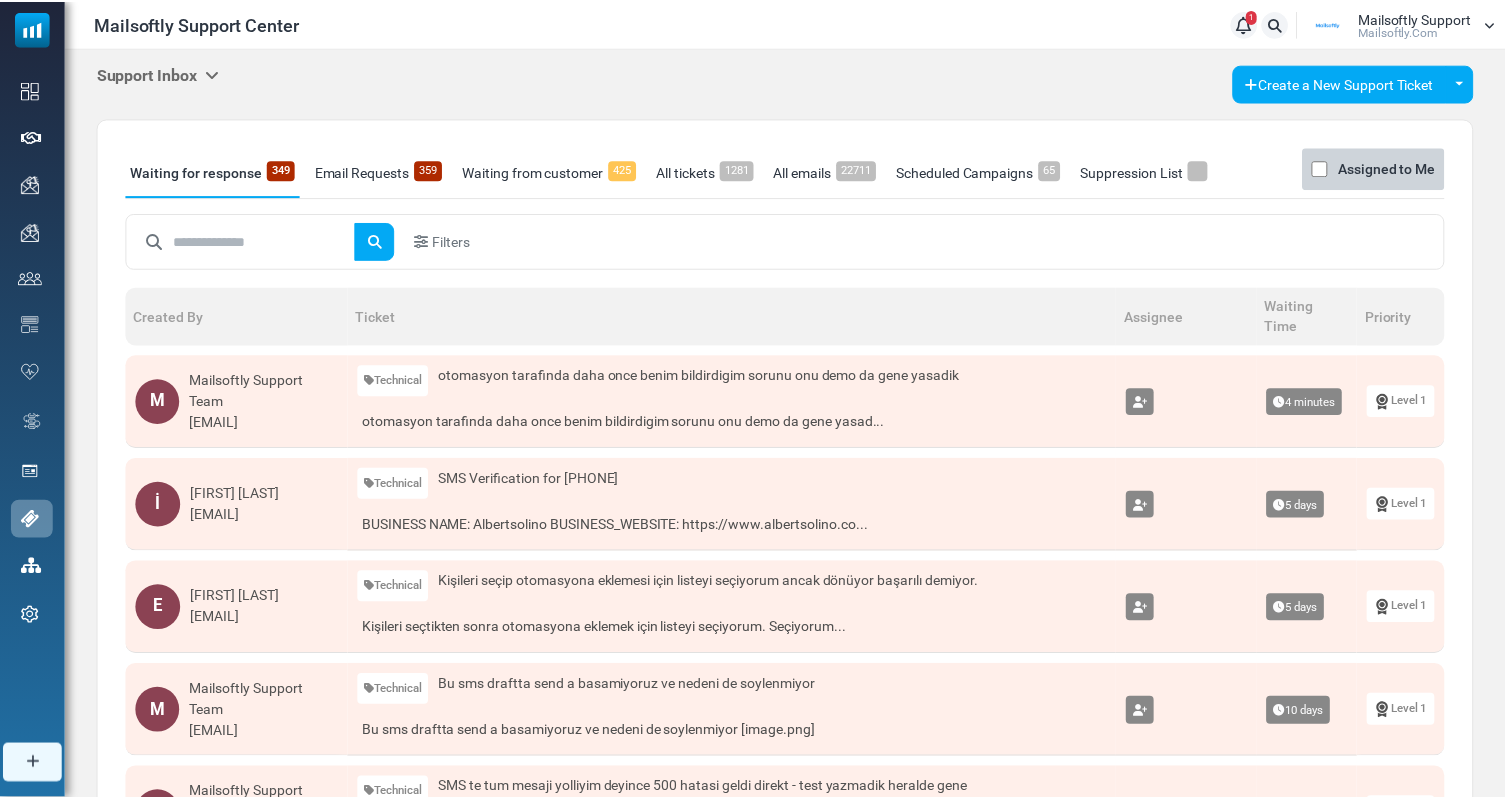 scroll, scrollTop: 0, scrollLeft: 0, axis: both 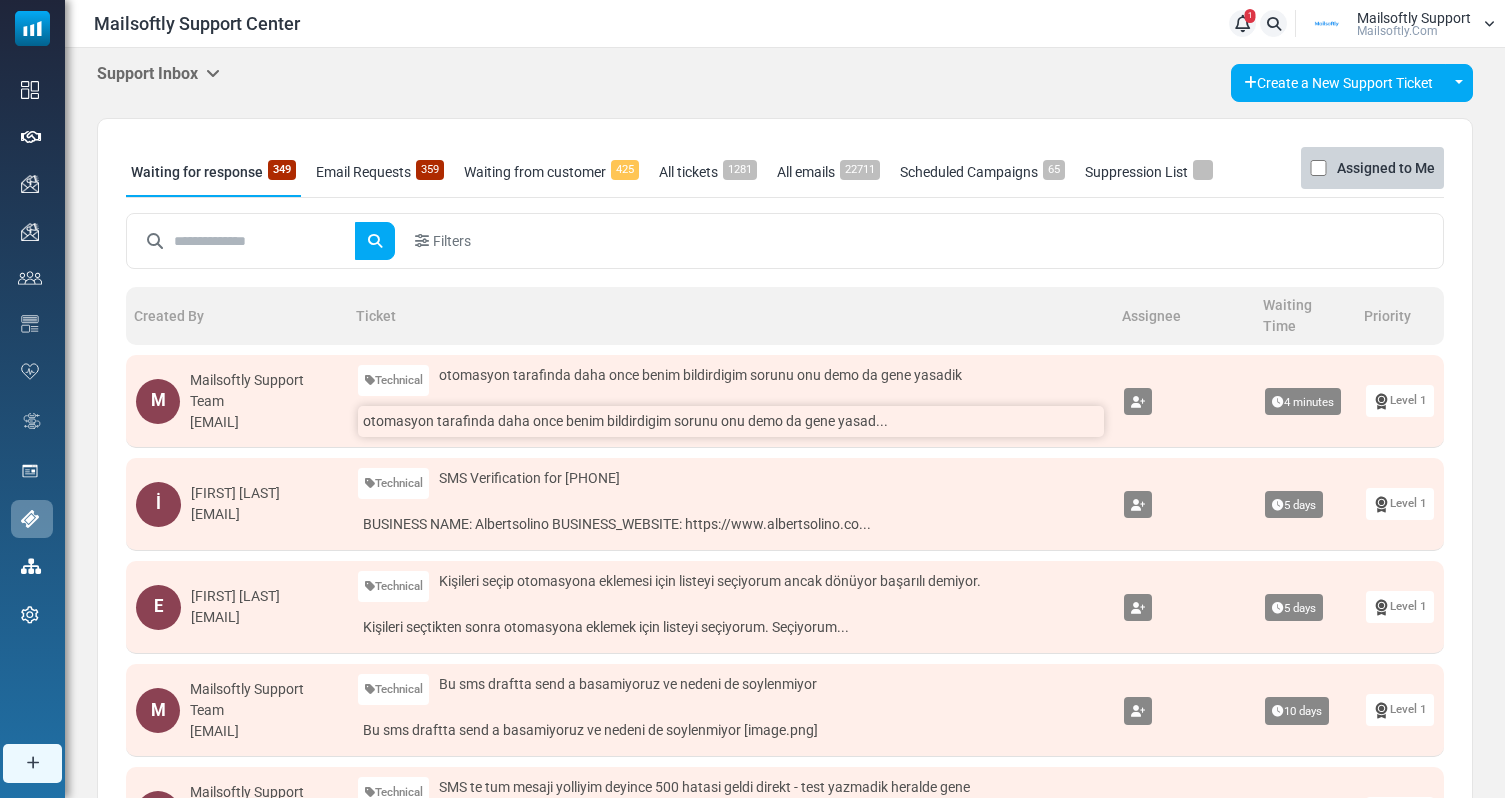 click on "otomasyon tarafinda daha once benim bildirdigim sorunu onu demo da gene yasad..." at bounding box center [731, 421] 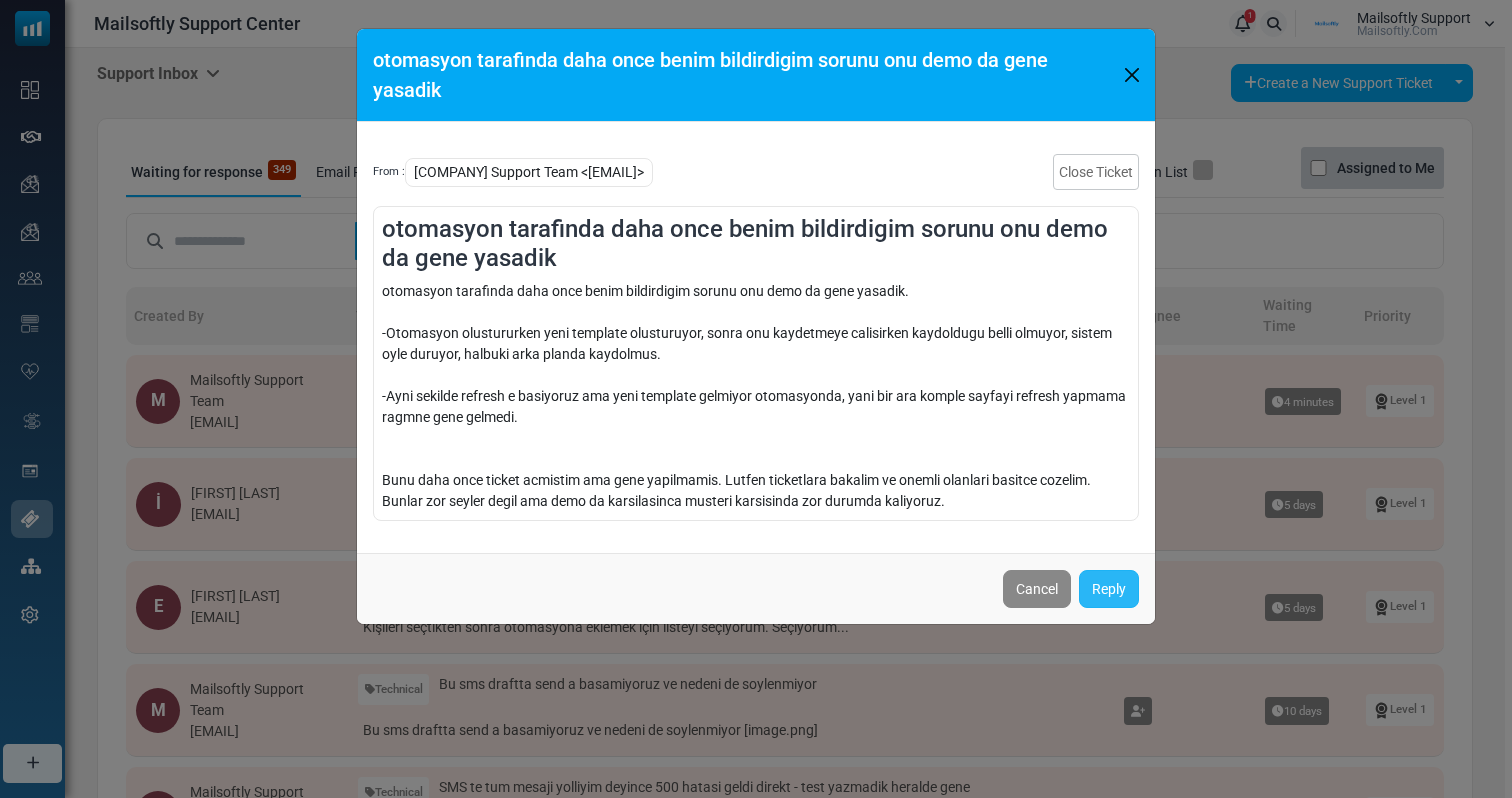 click on "Reply" at bounding box center (1109, 589) 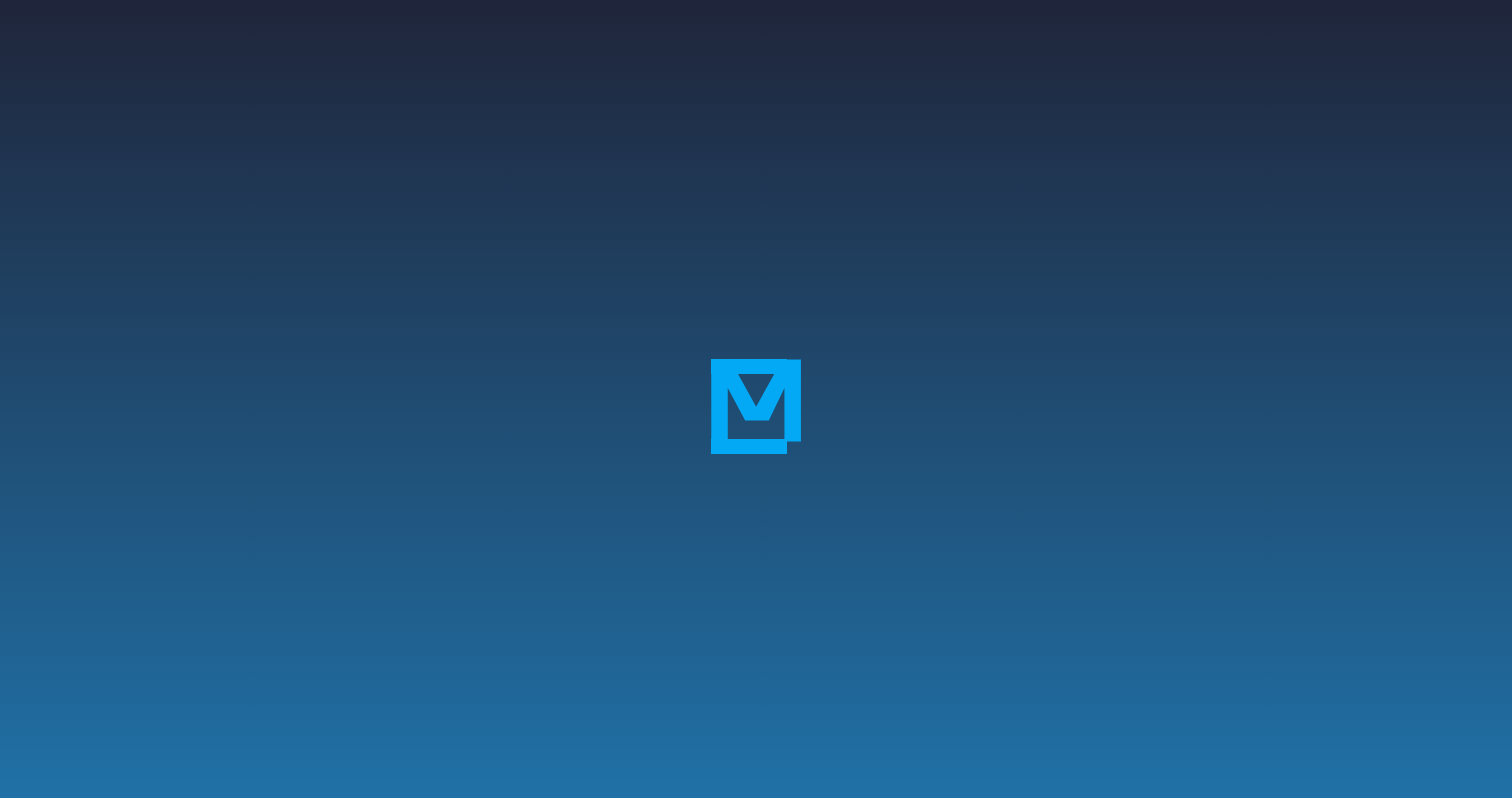 scroll, scrollTop: 0, scrollLeft: 0, axis: both 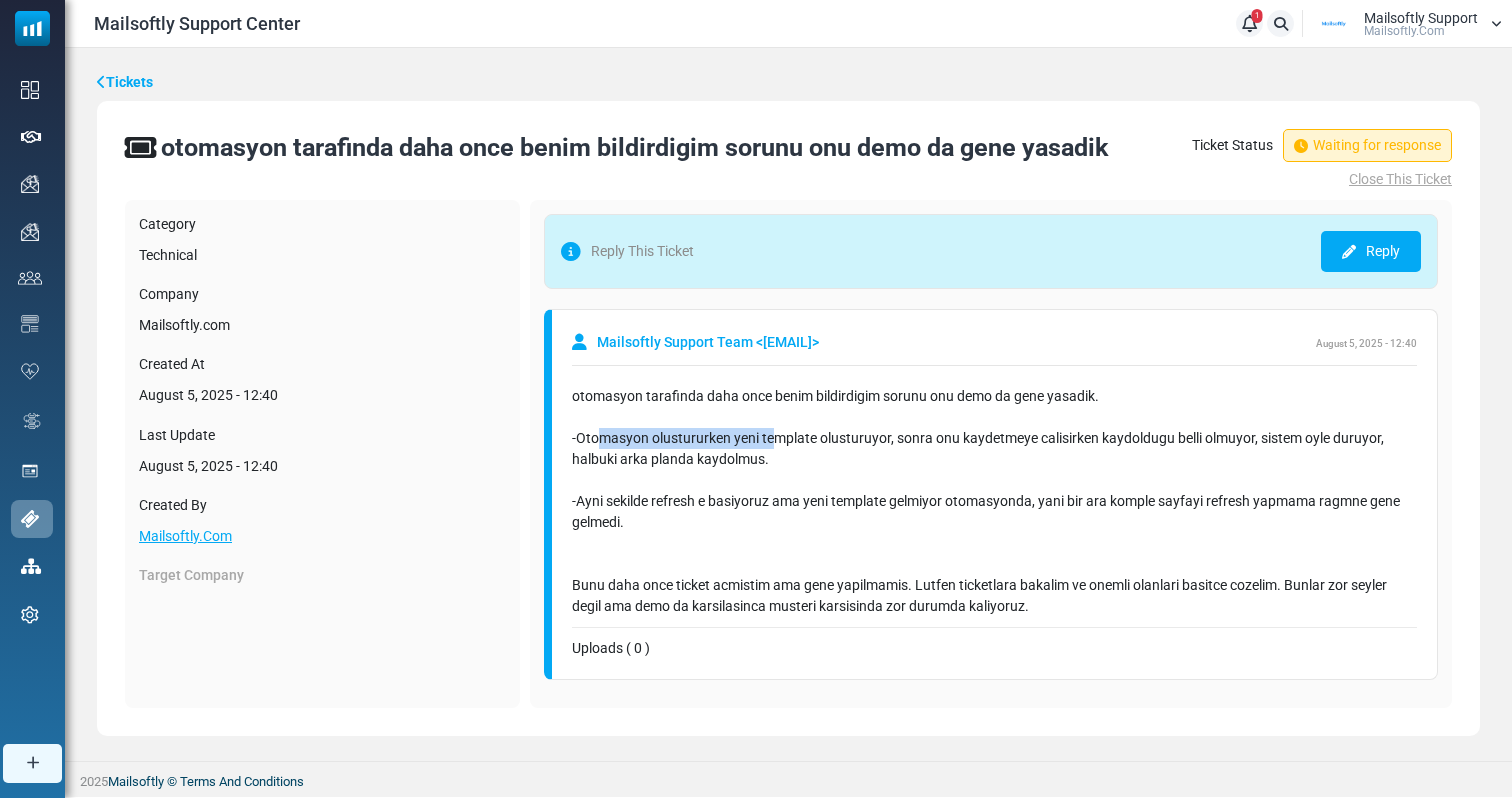 drag, startPoint x: 594, startPoint y: 432, endPoint x: 776, endPoint y: 438, distance: 182.09888 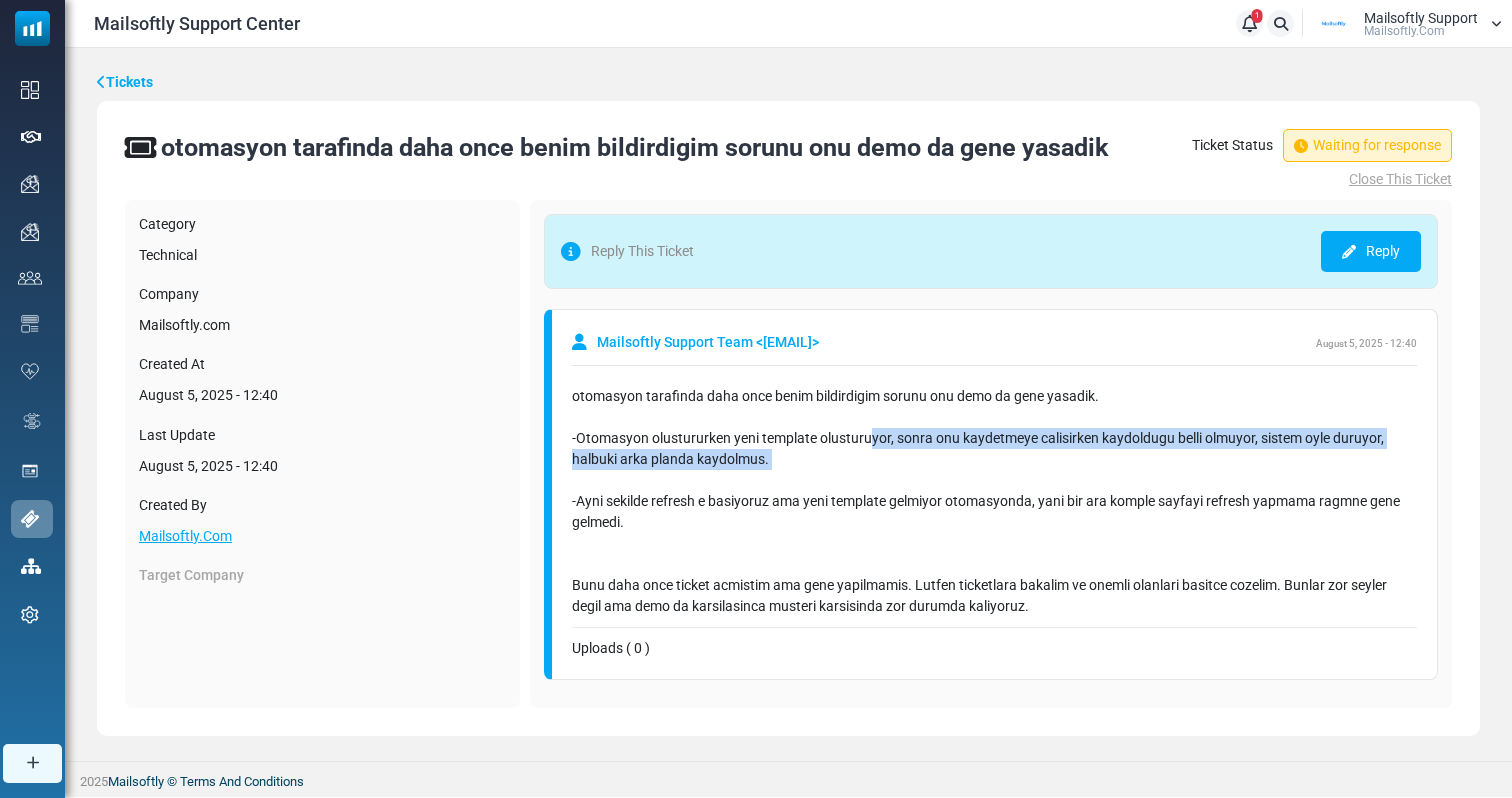 drag, startPoint x: 821, startPoint y: 471, endPoint x: 865, endPoint y: 433, distance: 58.137768 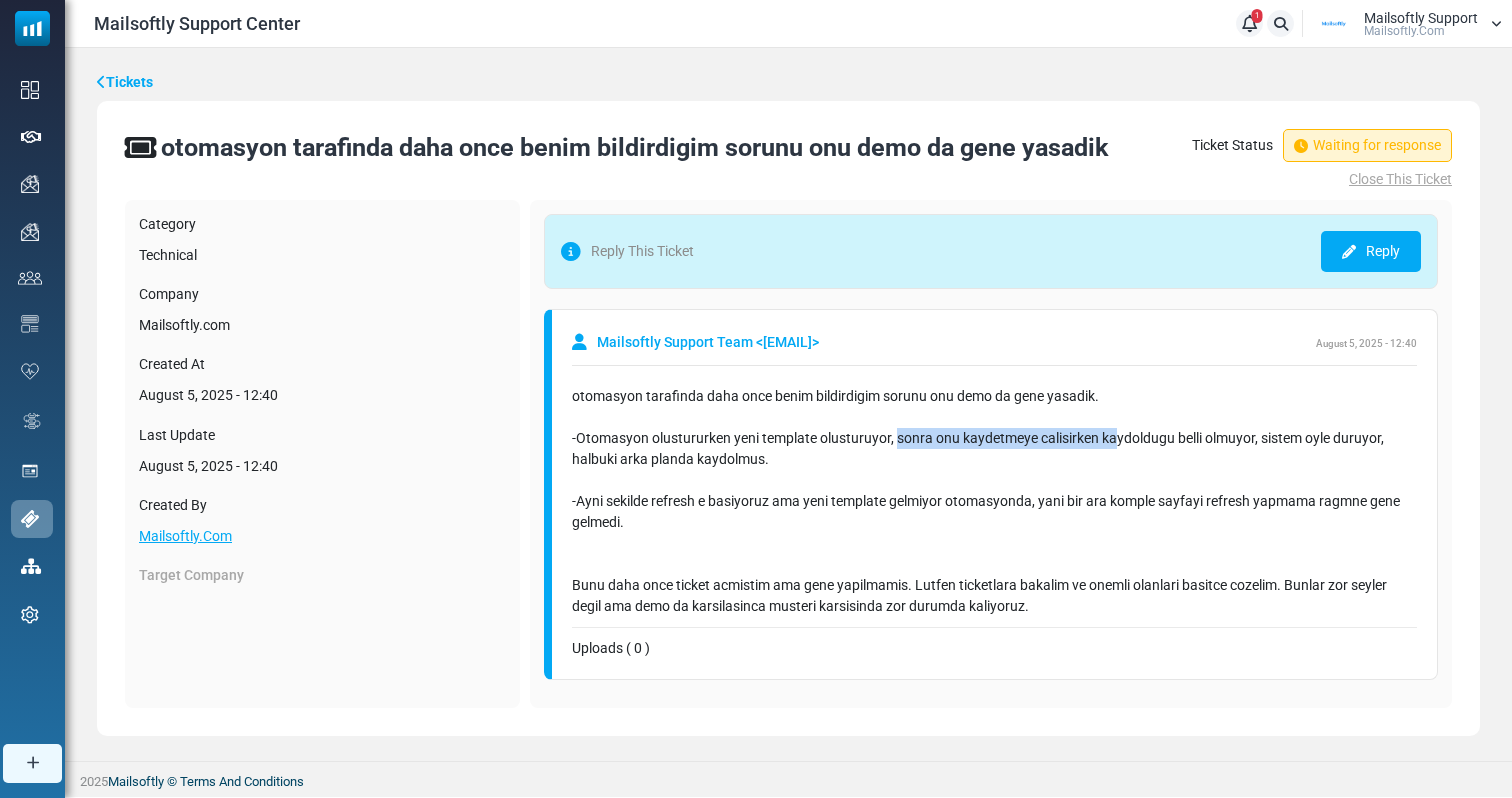 drag, startPoint x: 896, startPoint y: 440, endPoint x: 1117, endPoint y: 443, distance: 221.02036 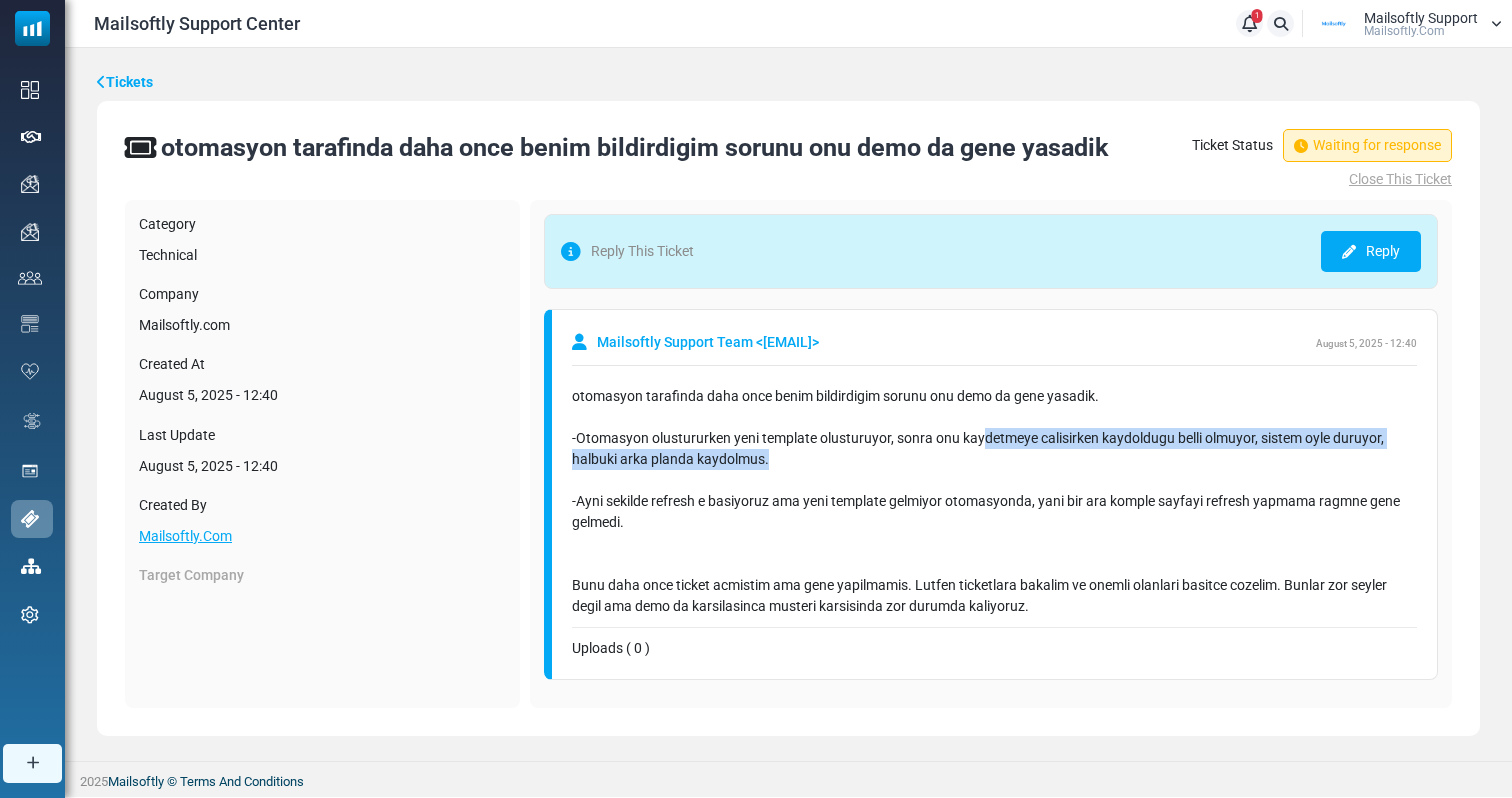 drag, startPoint x: 1117, startPoint y: 459, endPoint x: 980, endPoint y: 428, distance: 140.46352 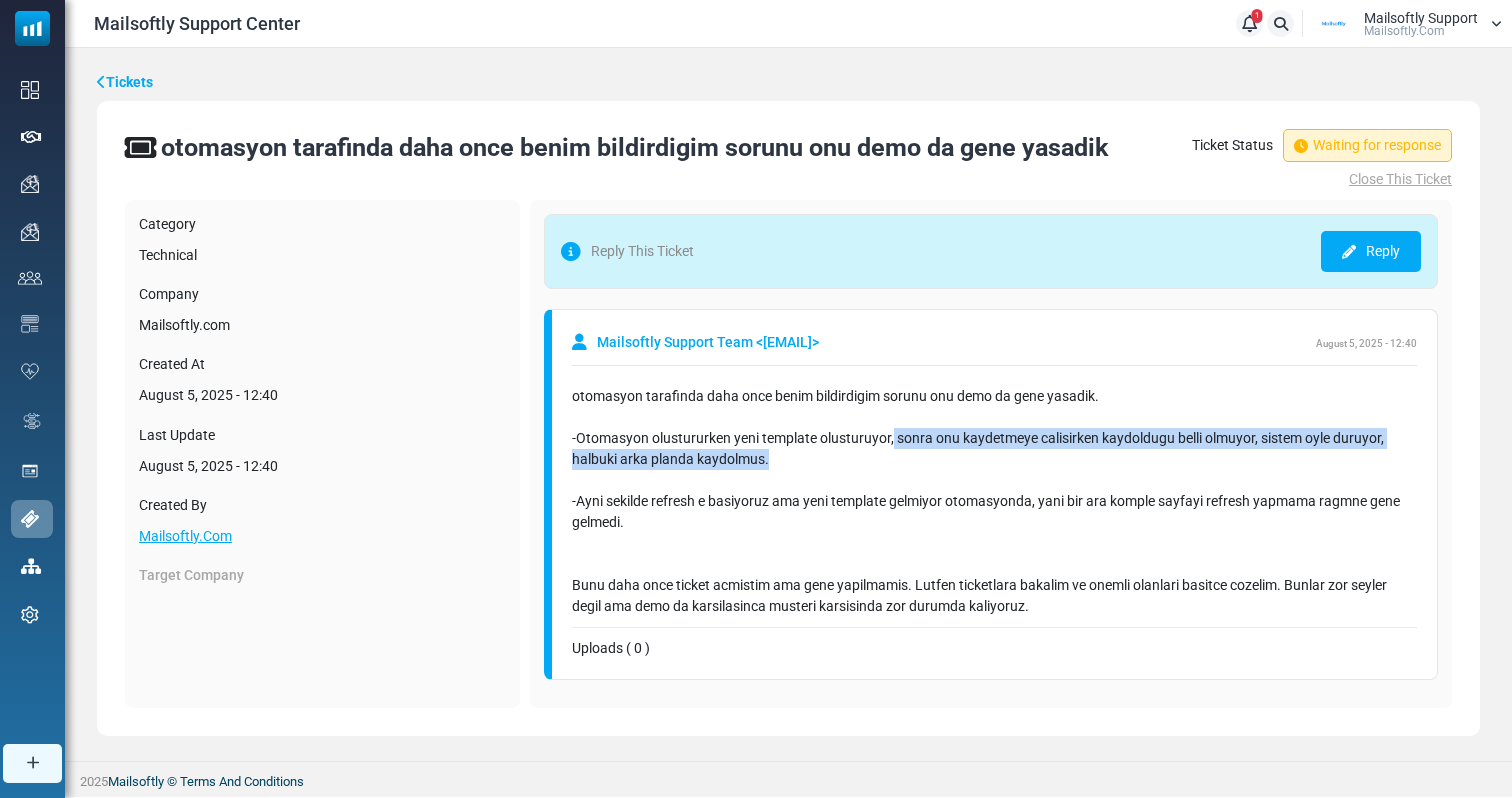drag, startPoint x: 849, startPoint y: 458, endPoint x: 891, endPoint y: 441, distance: 45.310043 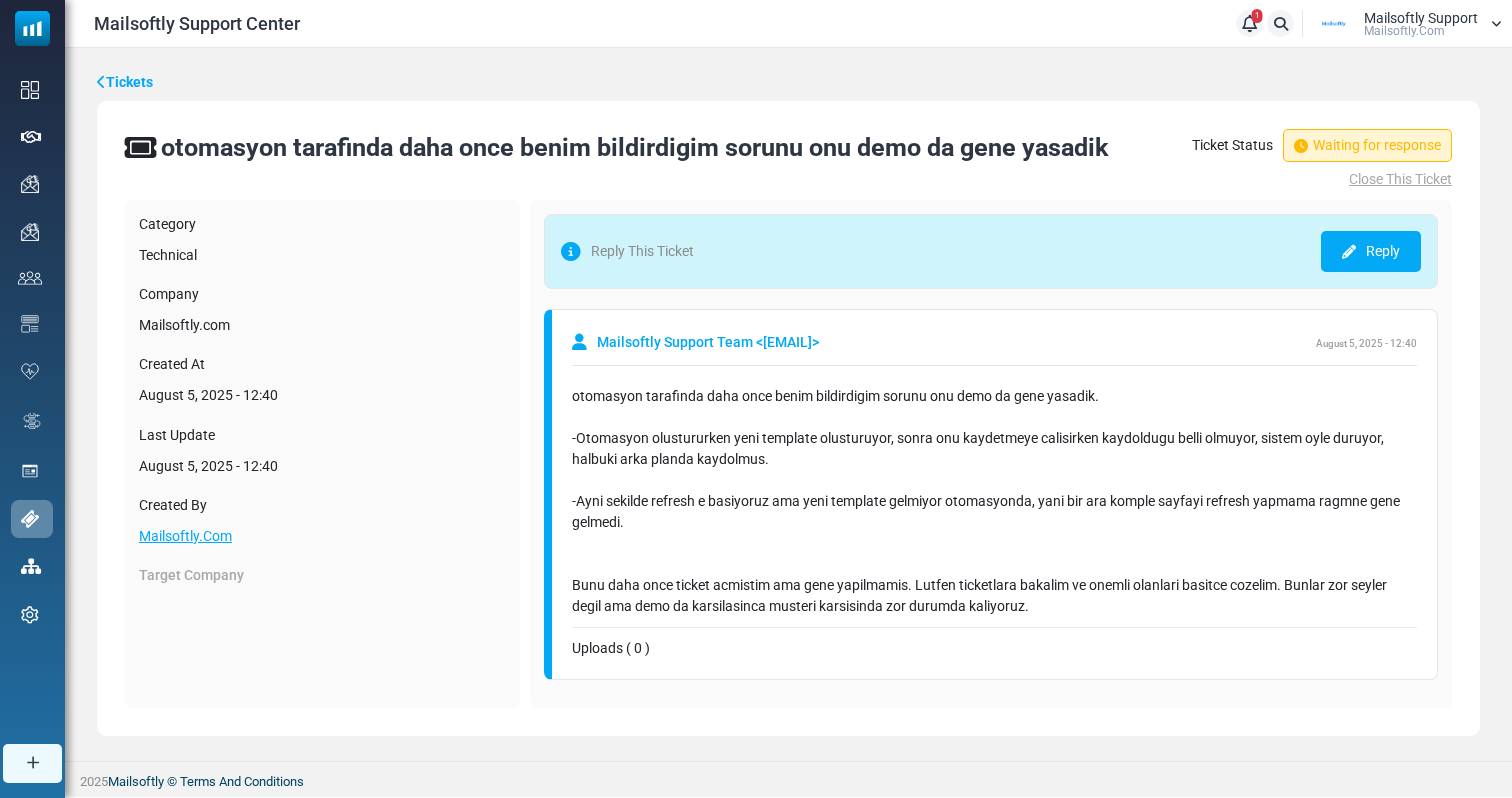 drag, startPoint x: 658, startPoint y: 523, endPoint x: 480, endPoint y: 356, distance: 244.0758 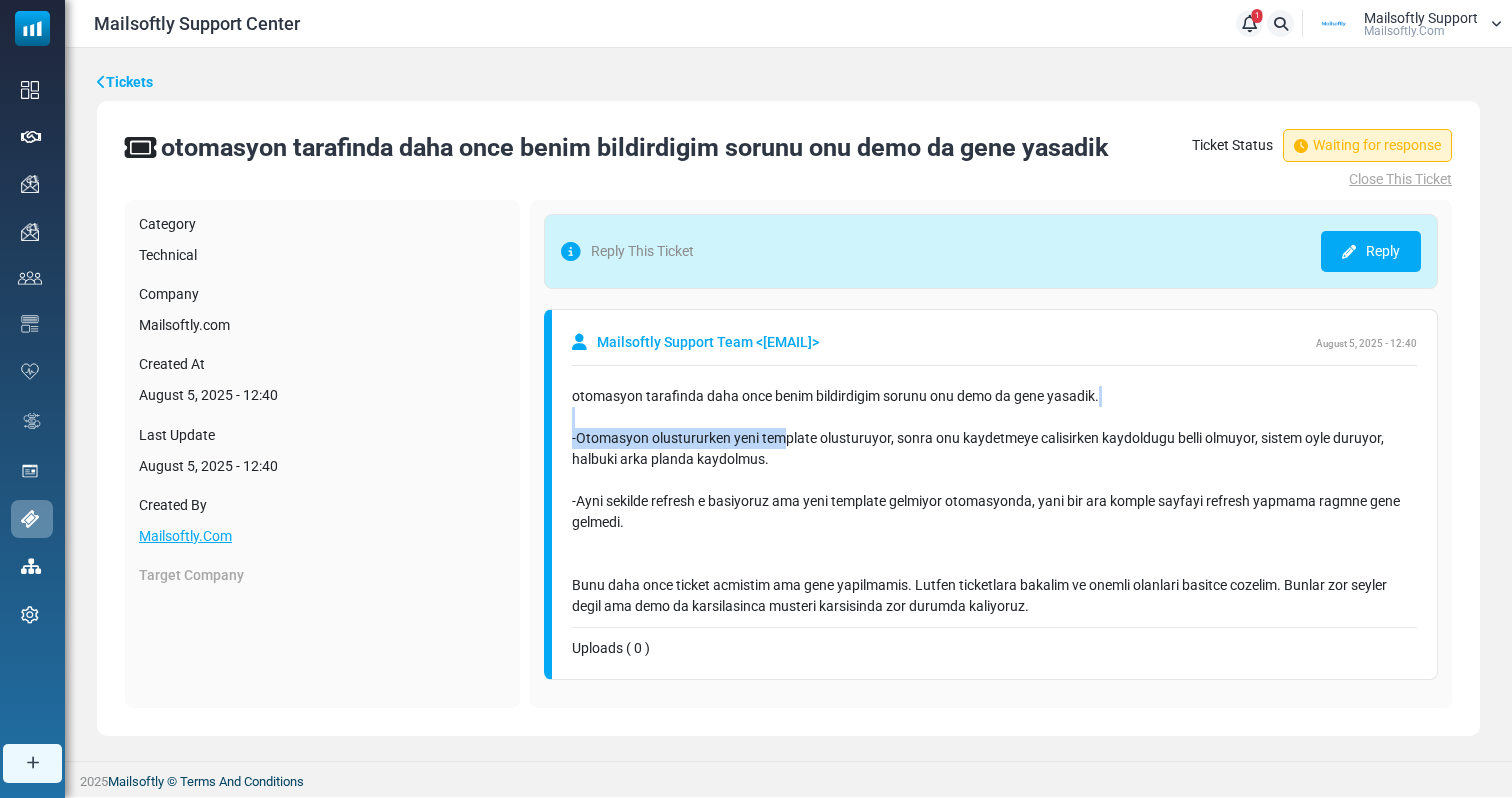 drag, startPoint x: 781, startPoint y: 448, endPoint x: 781, endPoint y: 419, distance: 29 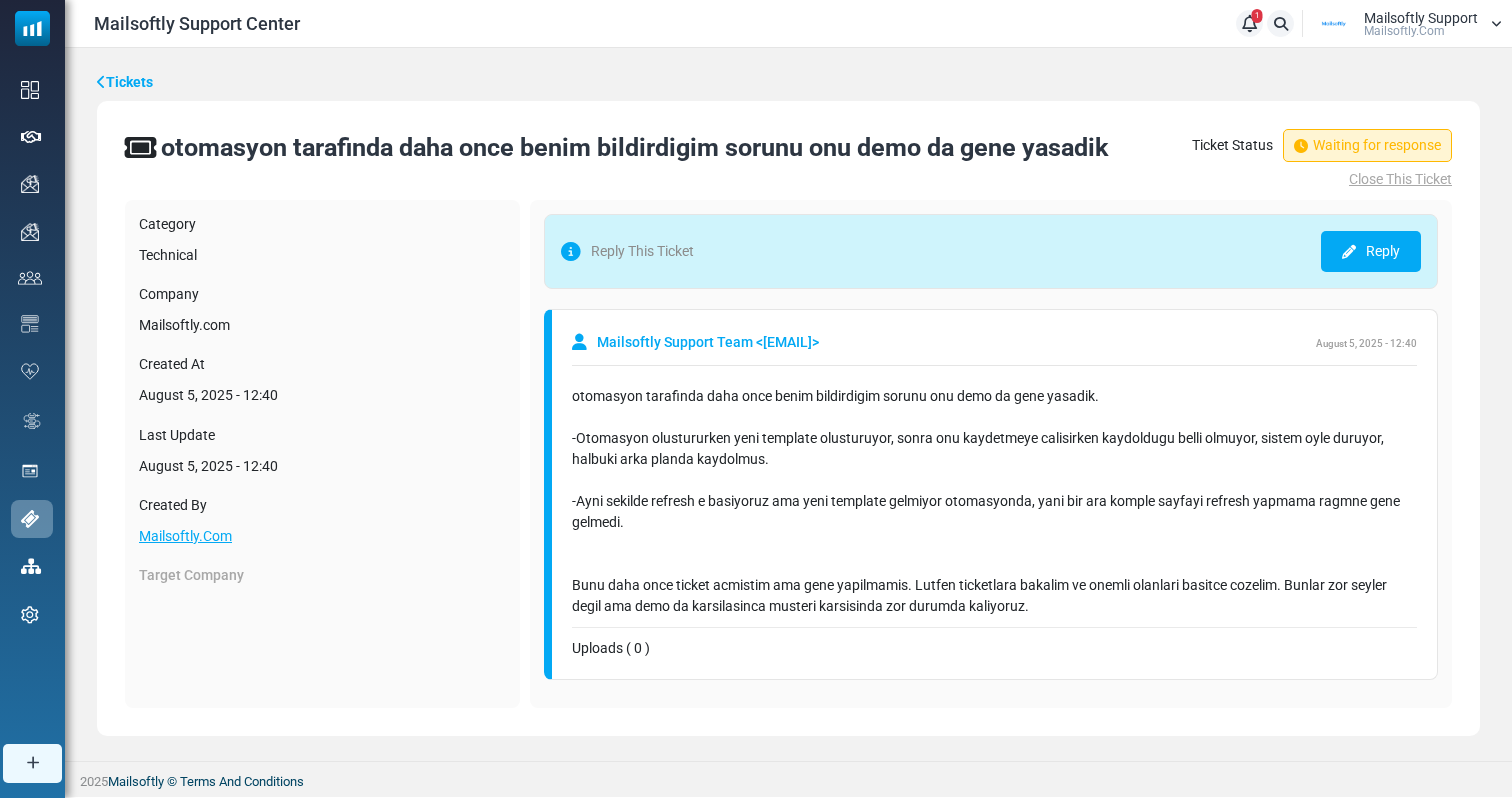 click on "otomasyon tarafinda daha once benim bildirdigim sorunu onu demo da gene yasadik. -Otomasyon olustururken yeni template olusturuyor, sonra onu kaydetmeye calisirken kaydoldugu belli olmuyor, sistem oyle duruyor, halbuki arka planda kaydolmus. -Ayni sekilde refresh e basiyoruz ama yeni template gelmiyor otomasyonda, yani bir ara komple sayfayi refresh yapmama ragmne gene gelmedi.  Bunu daha once ticket acmistim ama gene yapilmamis. Lutfen ticketlara bakalim ve onemli olanlari basitce cozelim. Bunlar zor seyler degil ama demo da karsilasinca musteri karsisinda zor durumda kaliyoruz." at bounding box center [994, 501] 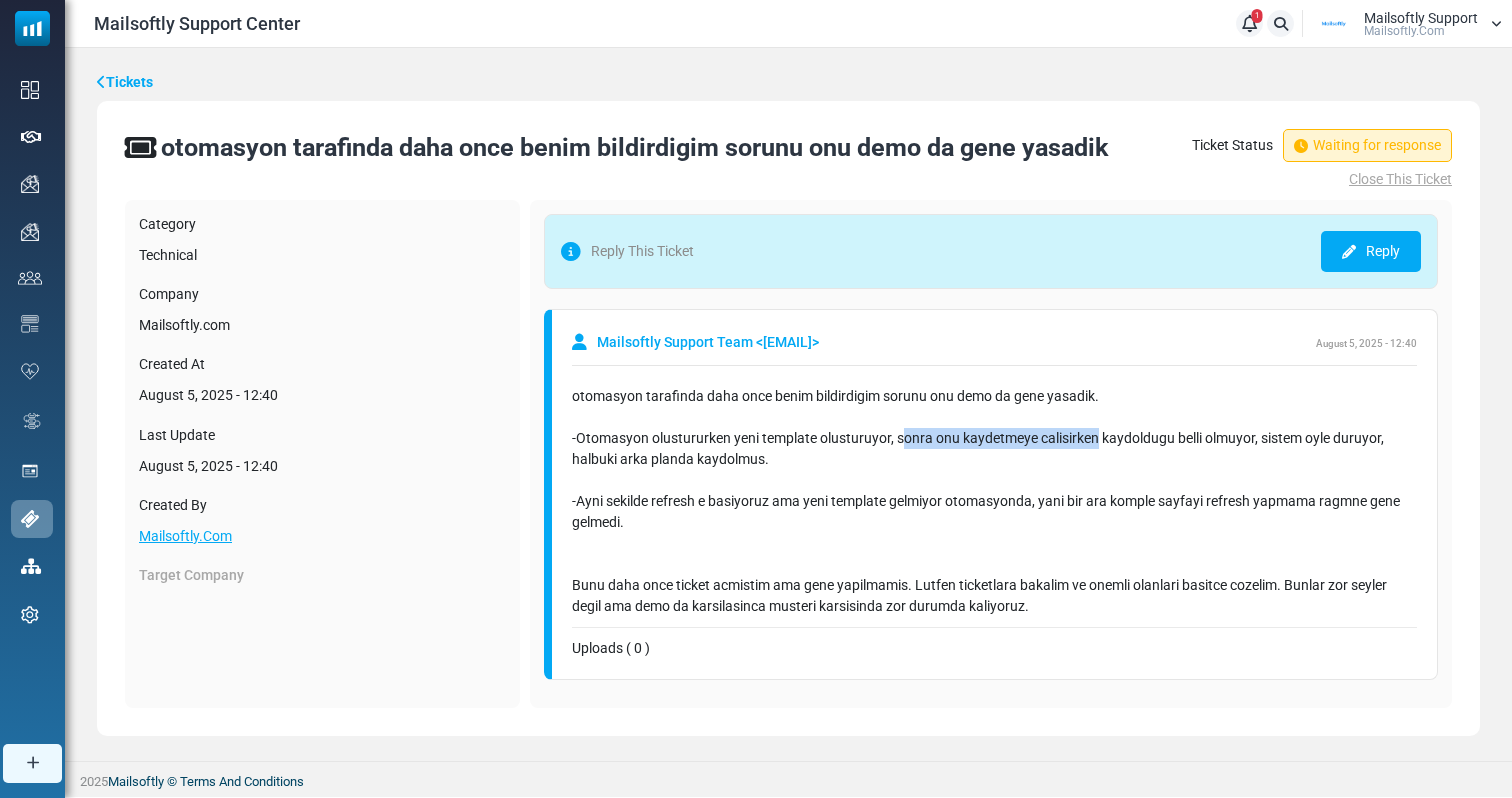drag, startPoint x: 899, startPoint y: 434, endPoint x: 1099, endPoint y: 436, distance: 200.01 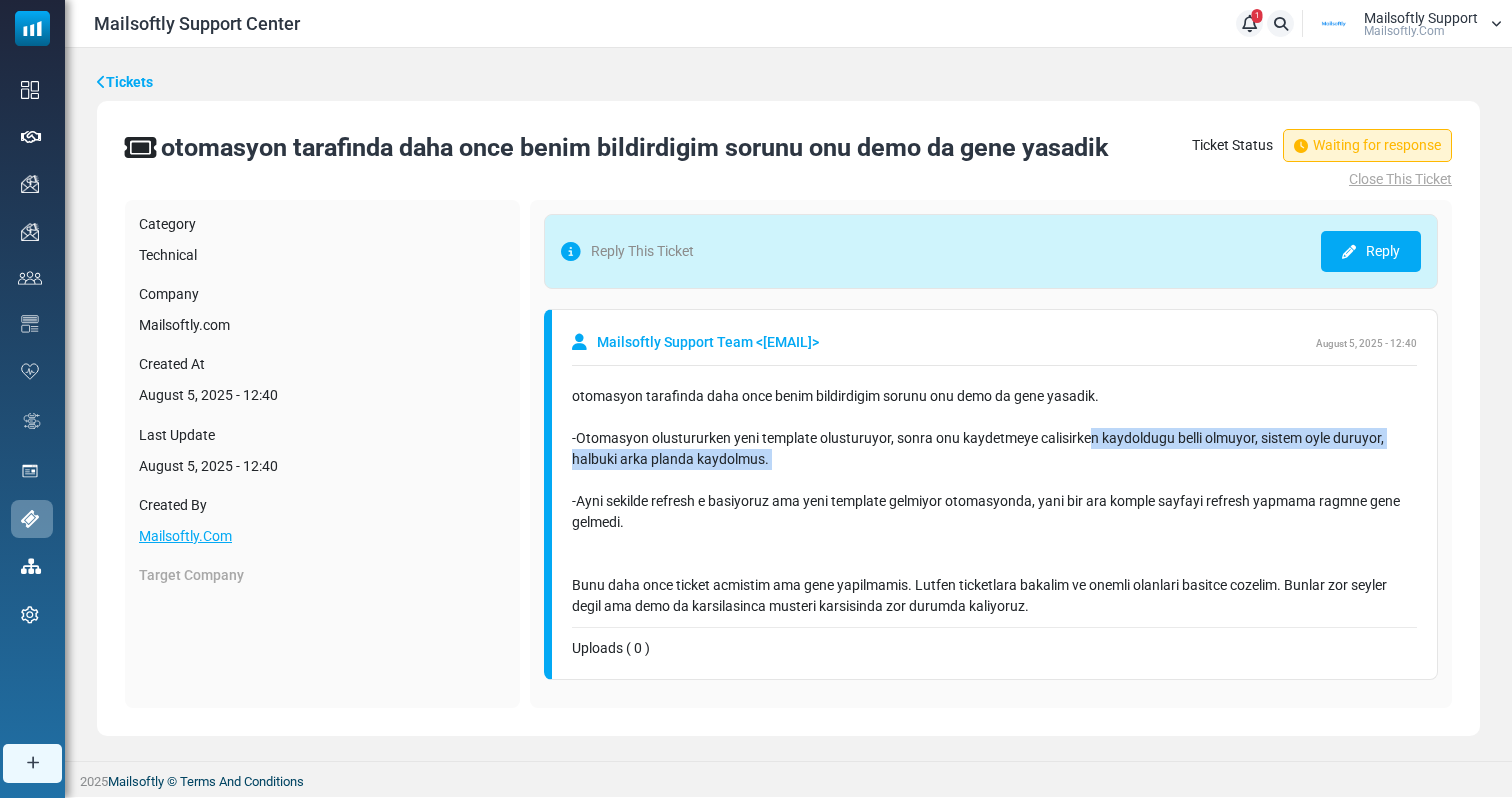 drag, startPoint x: 1084, startPoint y: 484, endPoint x: 1089, endPoint y: 436, distance: 48.259712 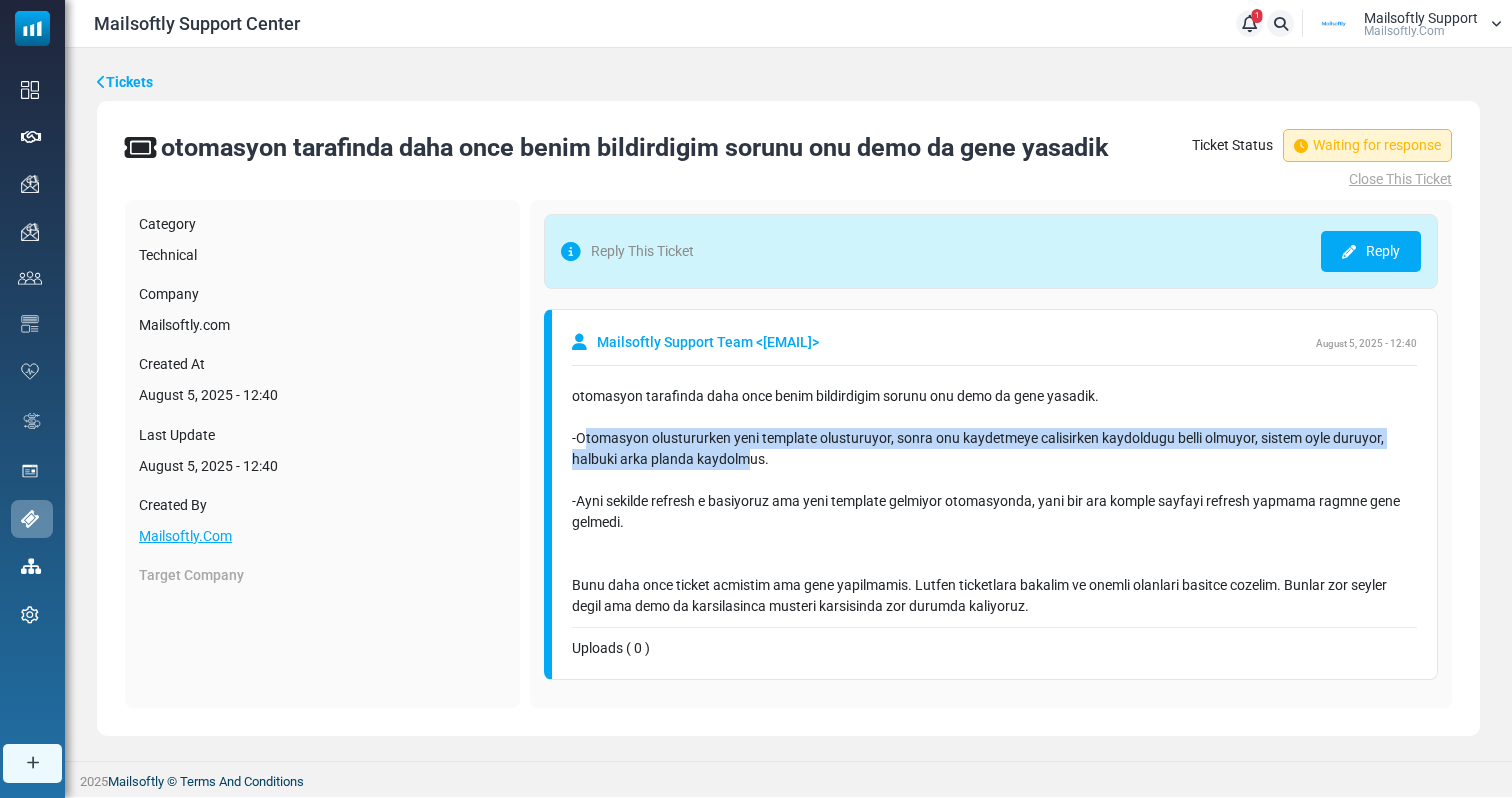 drag, startPoint x: 748, startPoint y: 465, endPoint x: 583, endPoint y: 428, distance: 169.09761 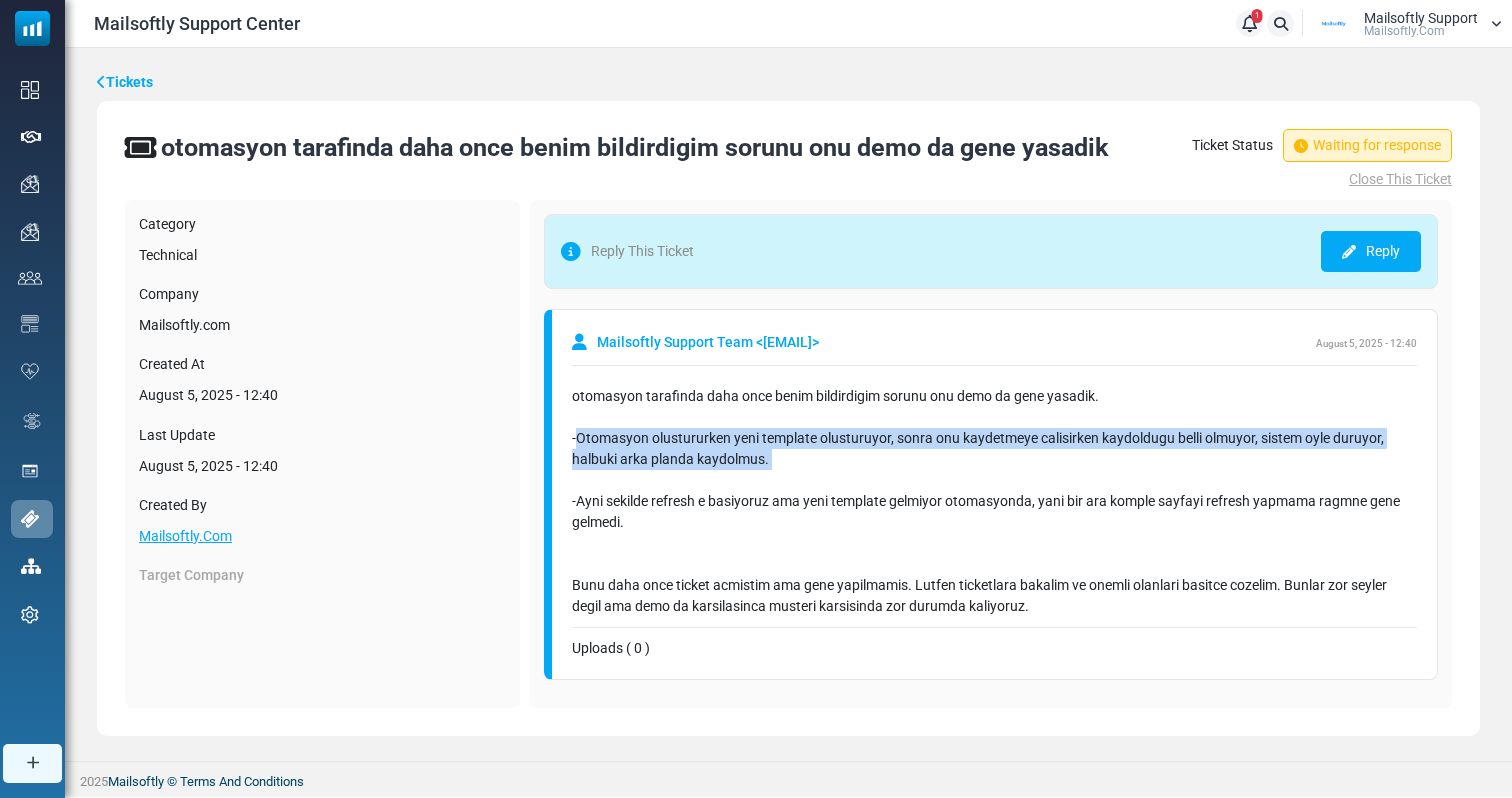 drag, startPoint x: 576, startPoint y: 431, endPoint x: 767, endPoint y: 488, distance: 199.32385 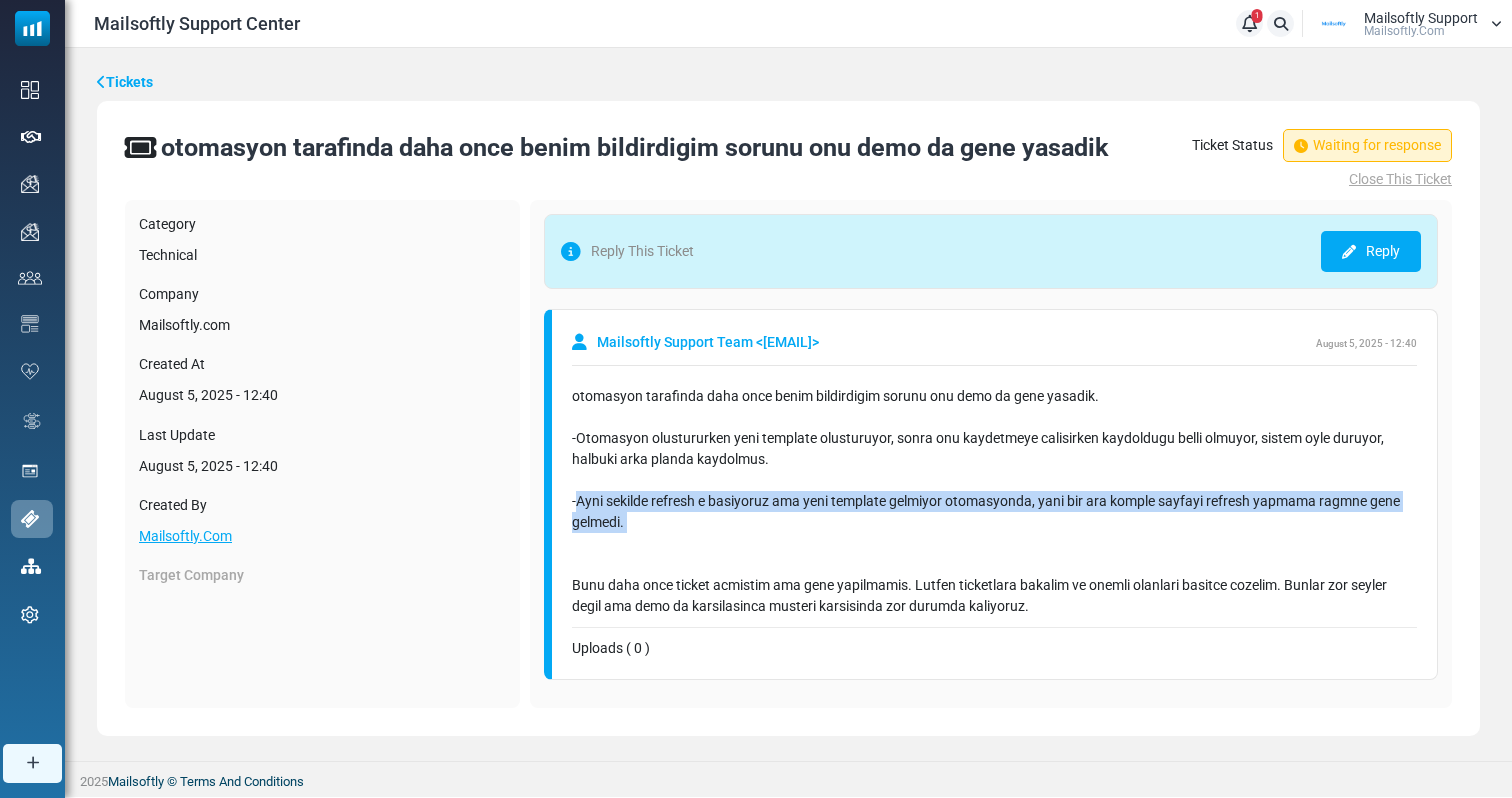 drag, startPoint x: 717, startPoint y: 533, endPoint x: 575, endPoint y: 505, distance: 144.73424 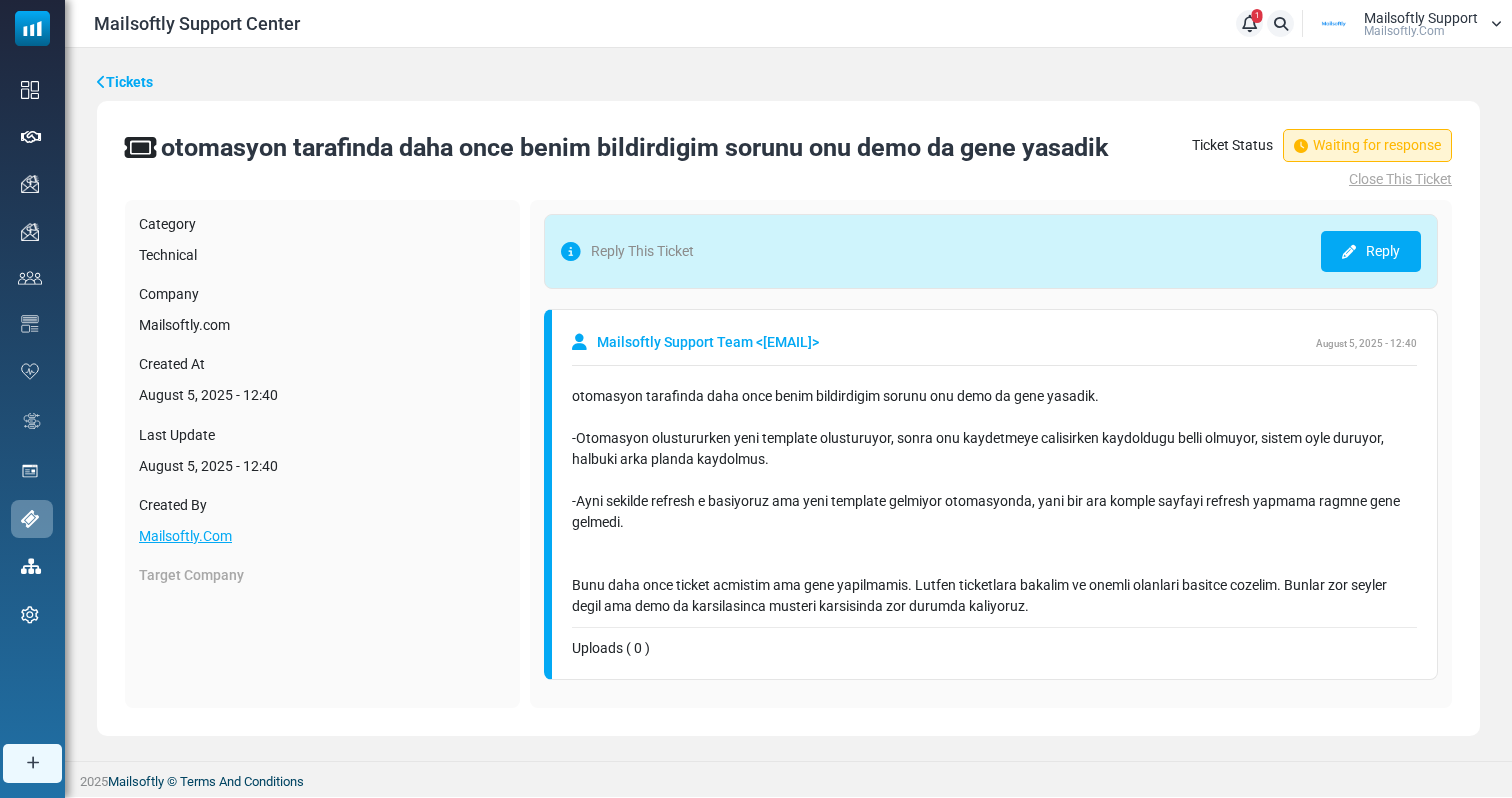 click on "otomasyon tarafinda daha once benim bildirdigim sorunu onu demo da gene yasadik. -Otomasyon olustururken yeni template olusturuyor, sonra onu kaydetmeye calisirken kaydoldugu belli olmuyor, sistem oyle duruyor, halbuki arka planda kaydolmus. -Ayni sekilde refresh e basiyoruz ama yeni template gelmiyor otomasyonda, yani bir ara komple sayfayi refresh yapmama ragmne gene gelmedi.  Bunu daha once ticket acmistim ama gene yapilmamis. Lutfen ticketlara bakalim ve onemli olanlari basitce cozelim. Bunlar zor seyler degil ama demo da karsilasinca musteri karsisinda zor durumda kaliyoruz." at bounding box center (994, 501) 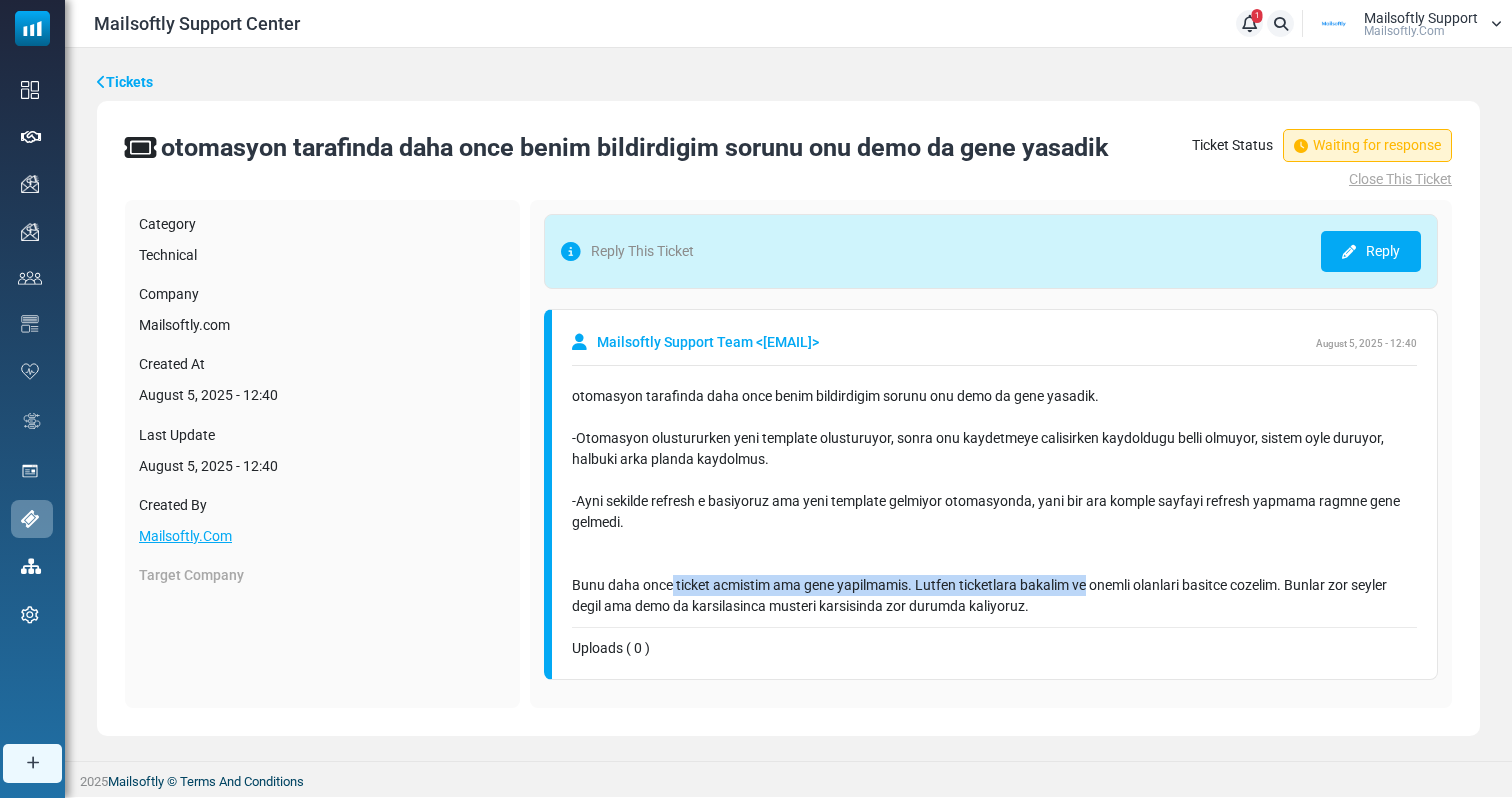 drag, startPoint x: 673, startPoint y: 585, endPoint x: 1088, endPoint y: 588, distance: 415.01083 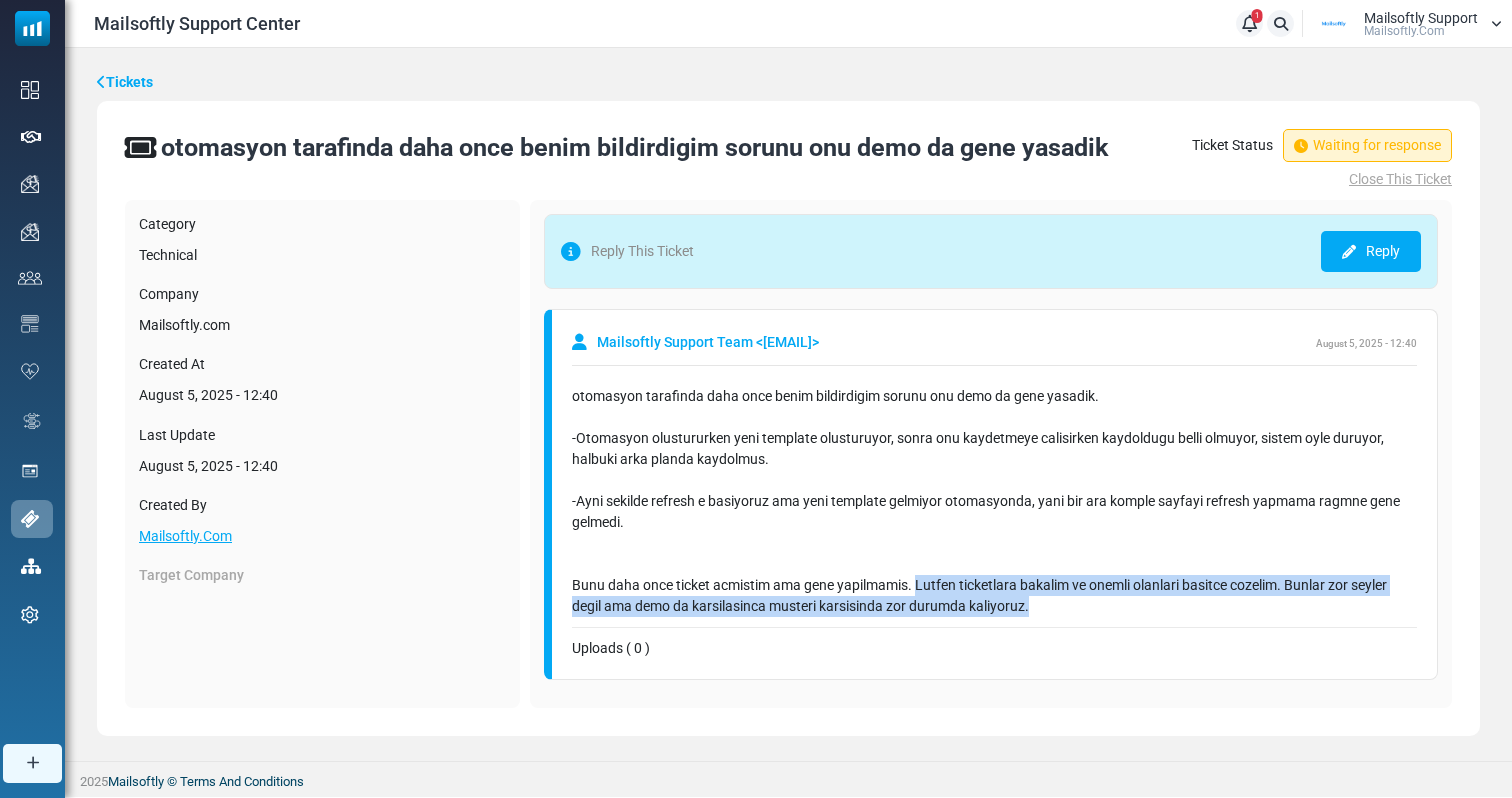drag, startPoint x: 1080, startPoint y: 615, endPoint x: 920, endPoint y: 585, distance: 162.78821 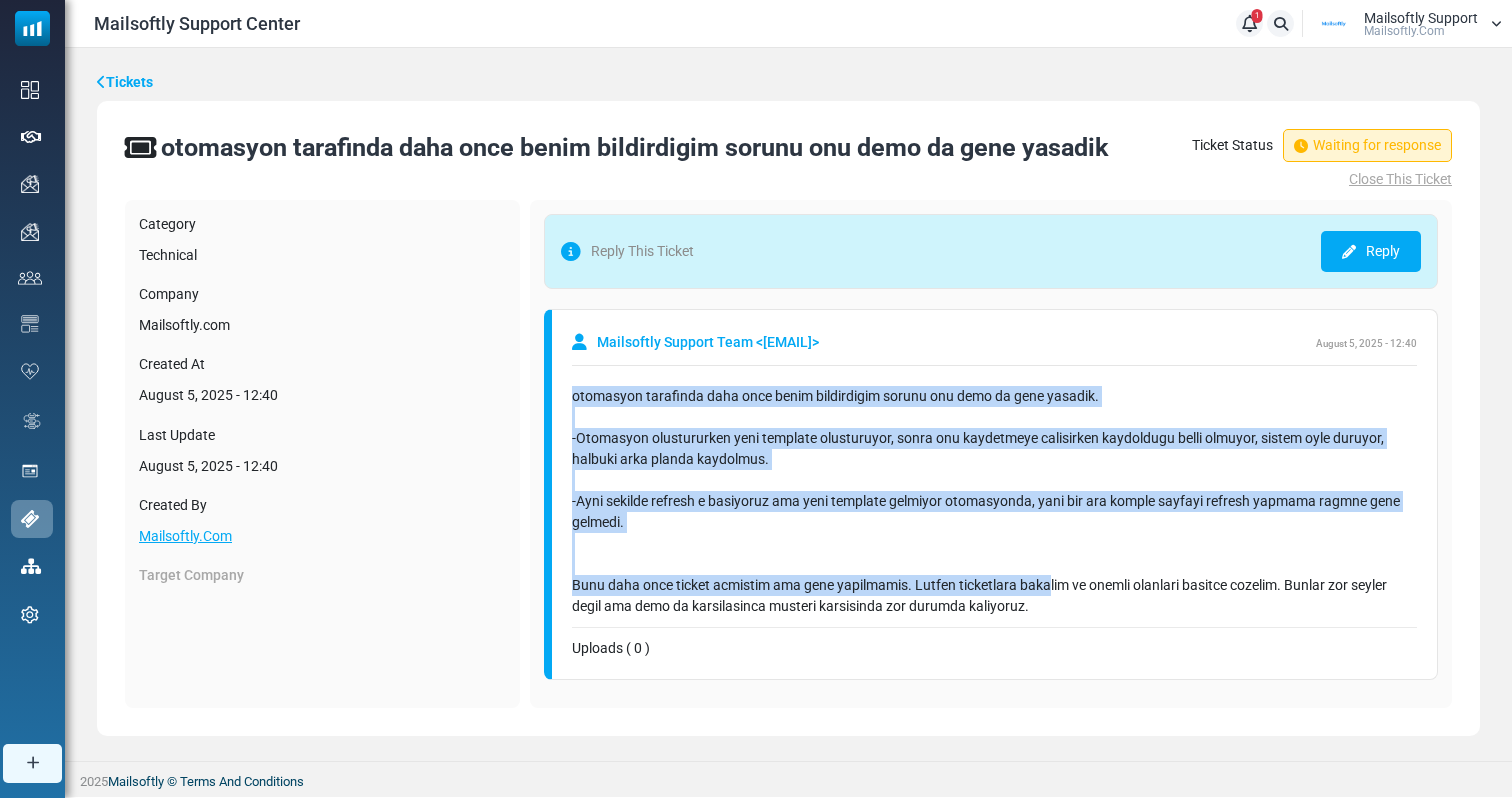 drag, startPoint x: 1054, startPoint y: 595, endPoint x: 551, endPoint y: 380, distance: 547.0228 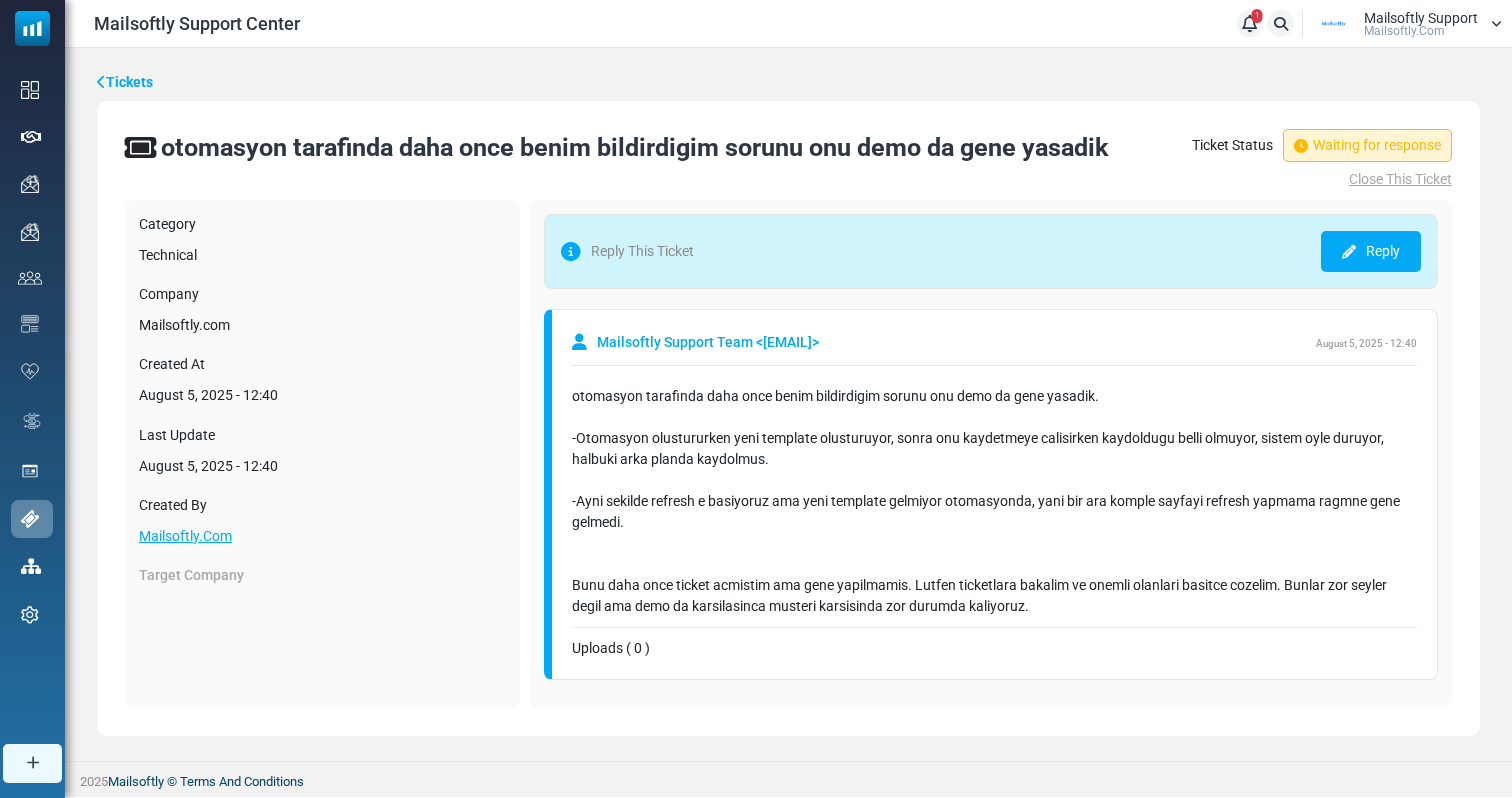 click on "otomasyon tarafinda daha once benim bildirdigim sorunu onu demo da gene yasadik. -Otomasyon olustururken yeni template olusturuyor, sonra onu kaydetmeye calisirken kaydoldugu belli olmuyor, sistem oyle duruyor, halbuki arka planda kaydolmus. -Ayni sekilde refresh e basiyoruz ama yeni template gelmiyor otomasyonda, yani bir ara komple sayfayi refresh yapmama ragmne gene gelmedi.  Bunu daha once ticket acmistim ama gene yapilmamis. Lutfen ticketlara bakalim ve onemli olanlari basitce cozelim. Bunlar zor seyler degil ama demo da karsilasinca musteri karsisinda zor durumda kaliyoruz." at bounding box center (994, 501) 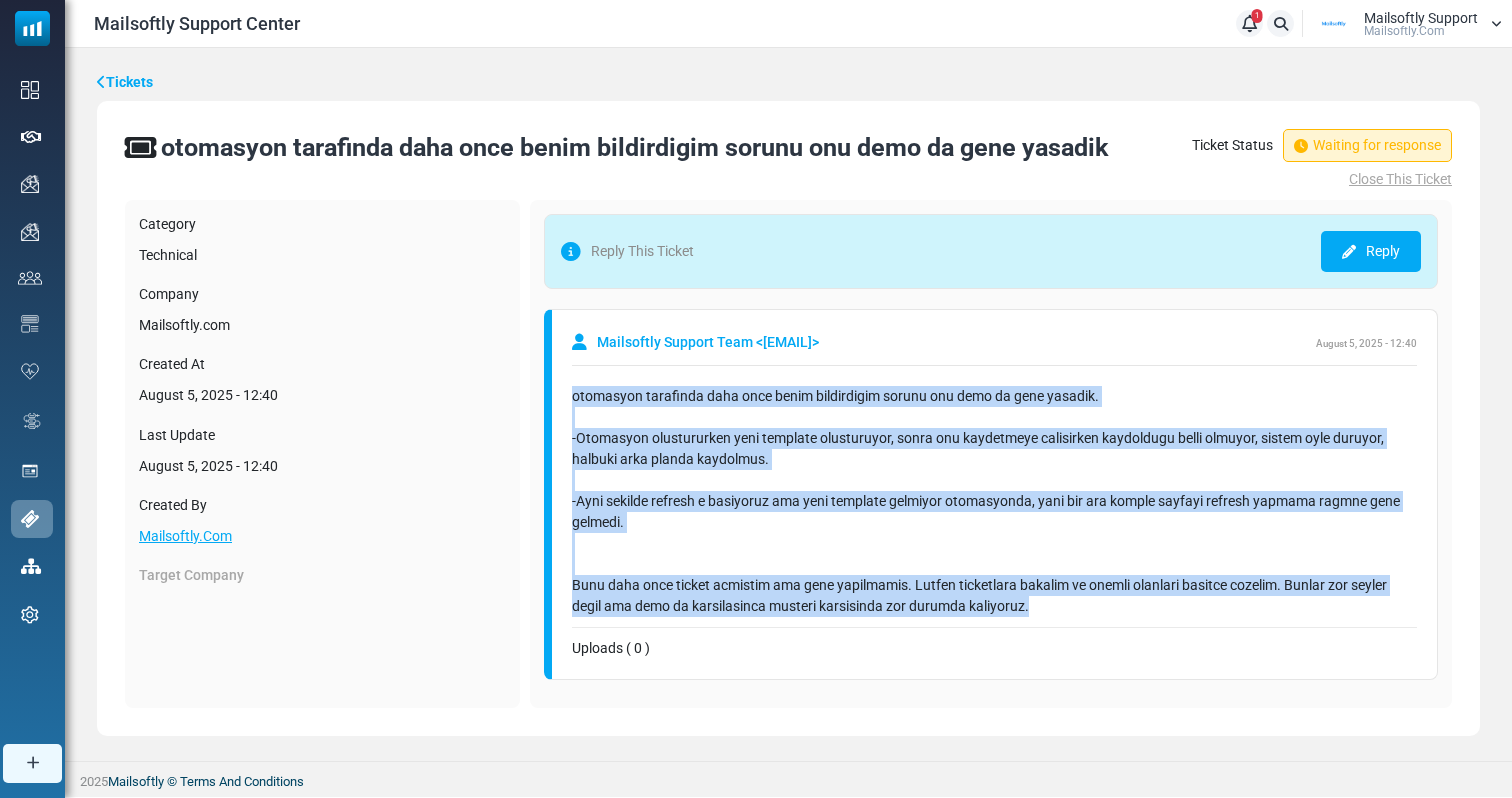 drag, startPoint x: 1056, startPoint y: 605, endPoint x: 551, endPoint y: 380, distance: 552.8562 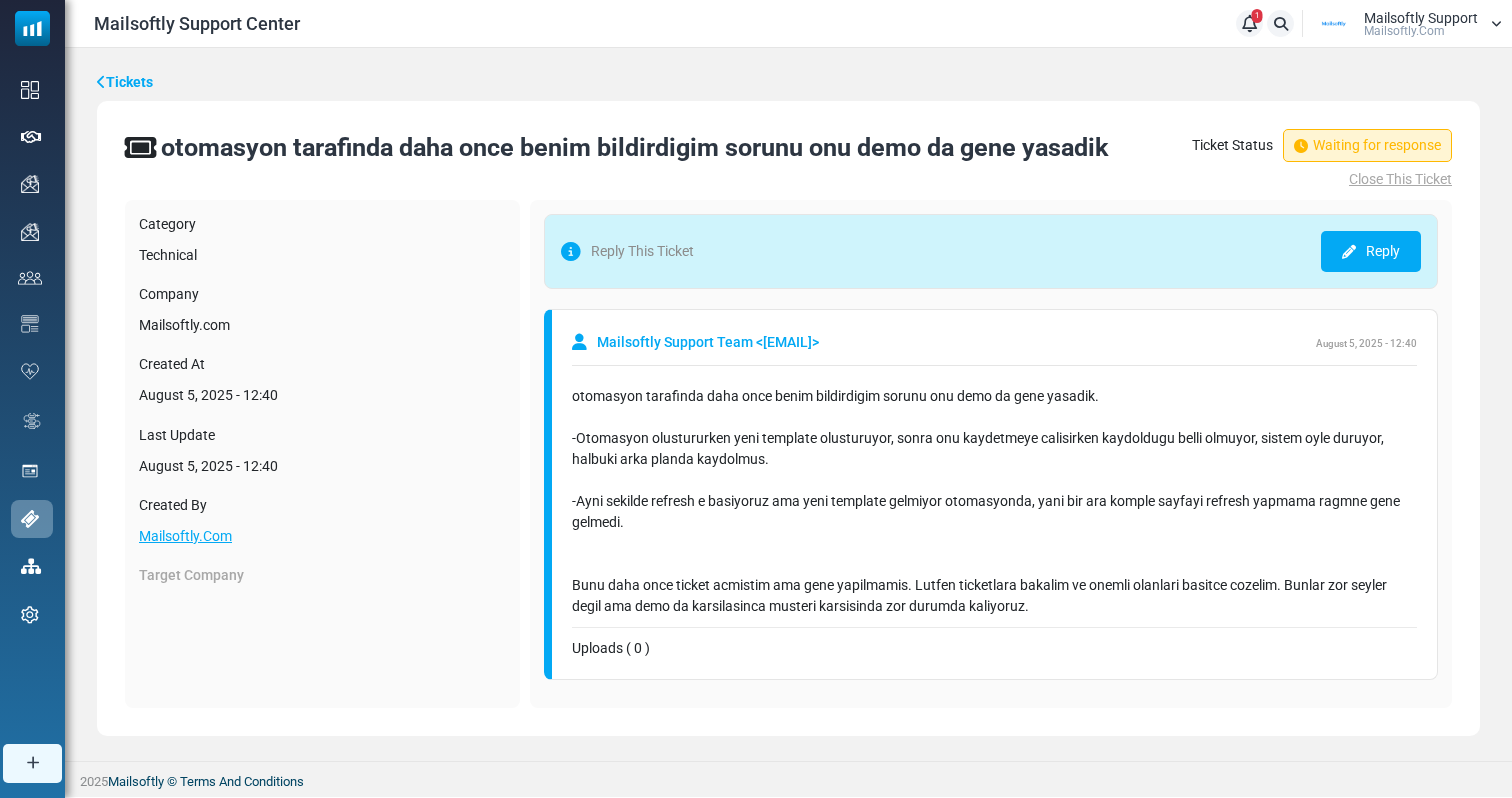 click on "otomasyon tarafinda daha once benim bildirdigim sorunu onu demo da gene yasadik. -Otomasyon olustururken yeni template olusturuyor, sonra onu kaydetmeye calisirken kaydoldugu belli olmuyor, sistem oyle duruyor, halbuki arka planda kaydolmus. -Ayni sekilde refresh e basiyoruz ama yeni template gelmiyor otomasyonda, yani bir ara komple sayfayi refresh yapmama ragmne gene gelmedi.  Bunu daha once ticket acmistim ama gene yapilmamis. Lutfen ticketlara bakalim ve onemli olanlari basitce cozelim. Bunlar zor seyler degil ama demo da karsilasinca musteri karsisinda zor durumda kaliyoruz." at bounding box center [994, 501] 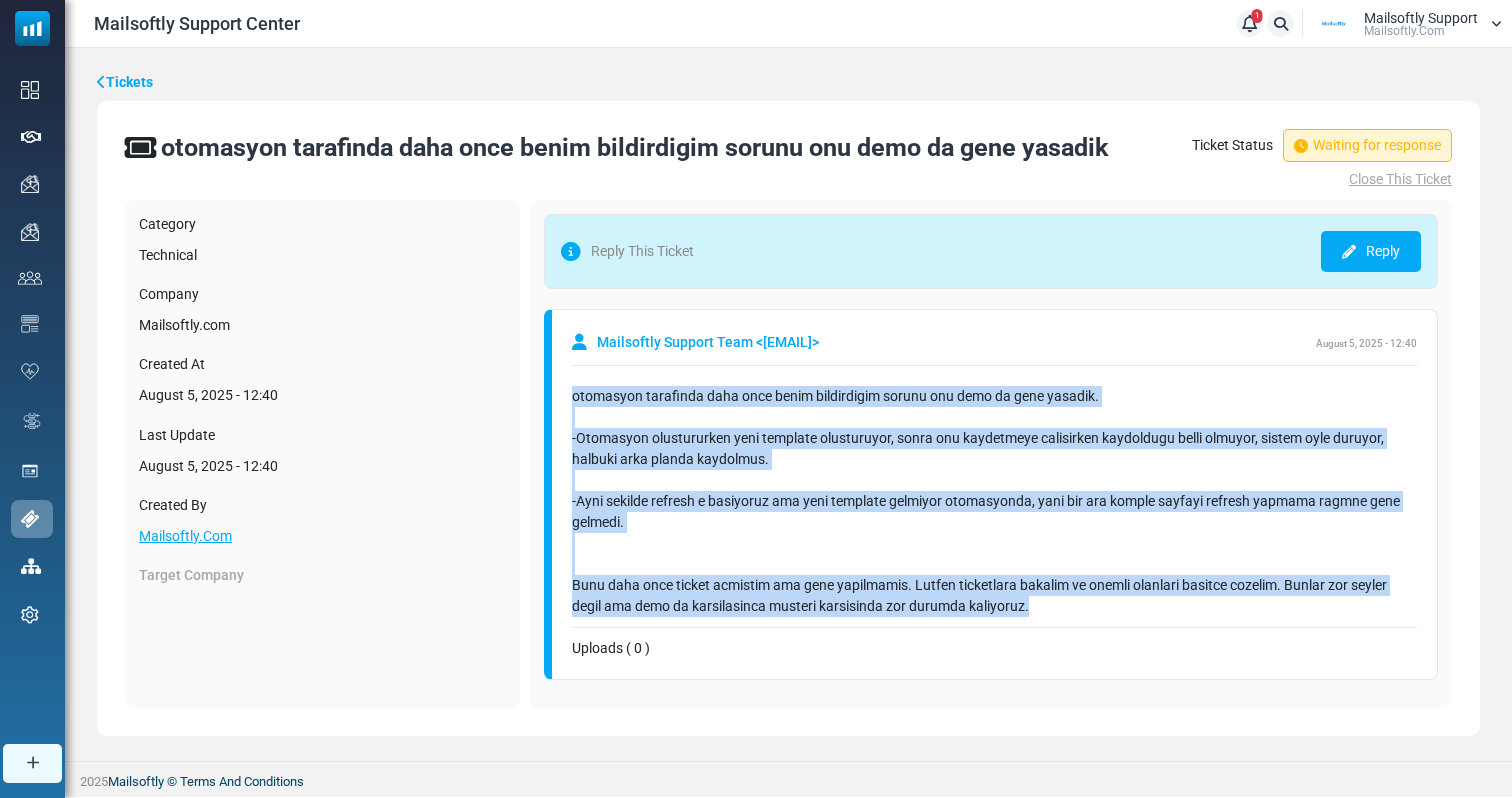 drag, startPoint x: 566, startPoint y: 388, endPoint x: 1119, endPoint y: 608, distance: 595.1546 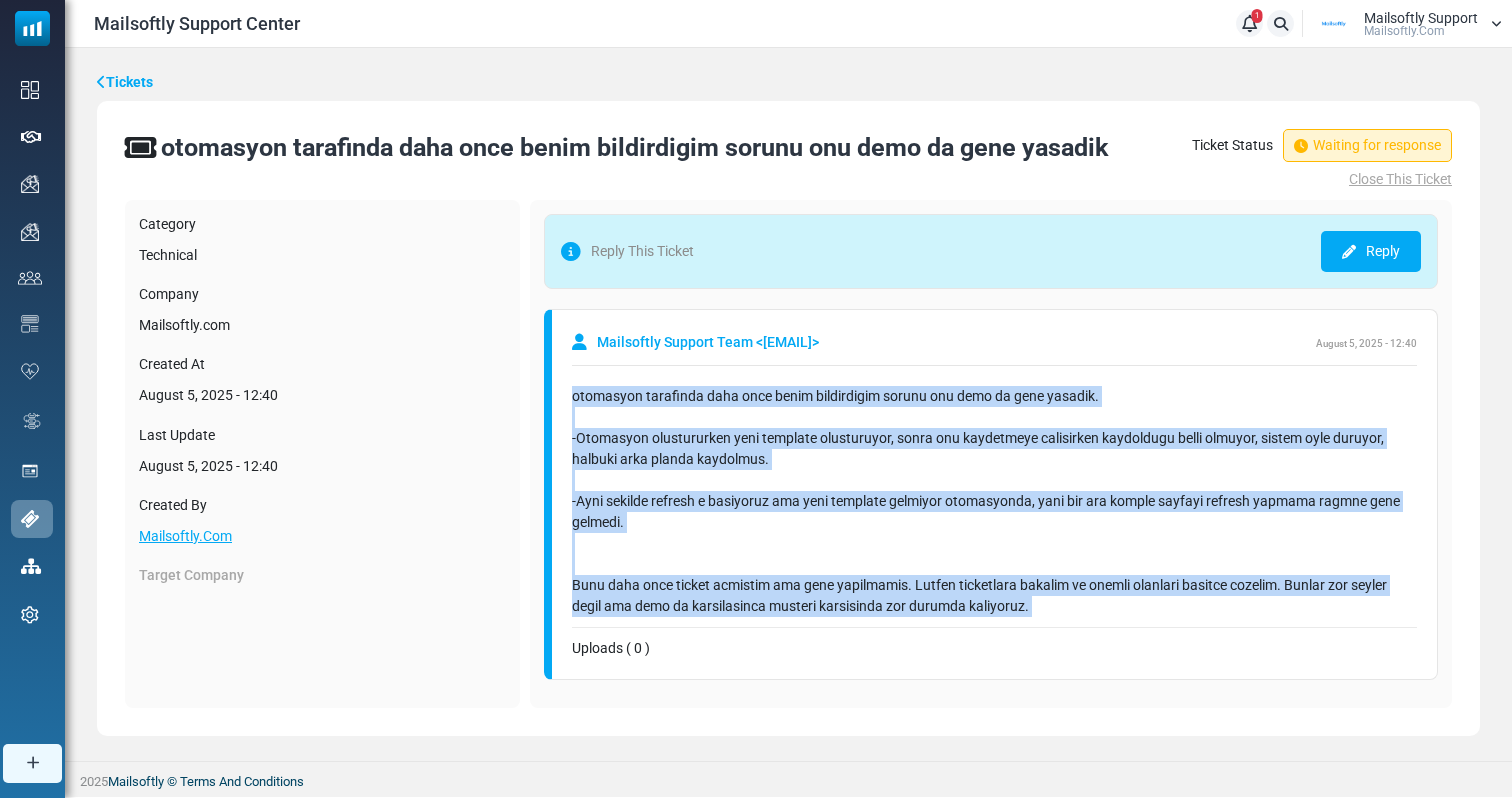 drag, startPoint x: 1119, startPoint y: 608, endPoint x: 571, endPoint y: 382, distance: 592.77313 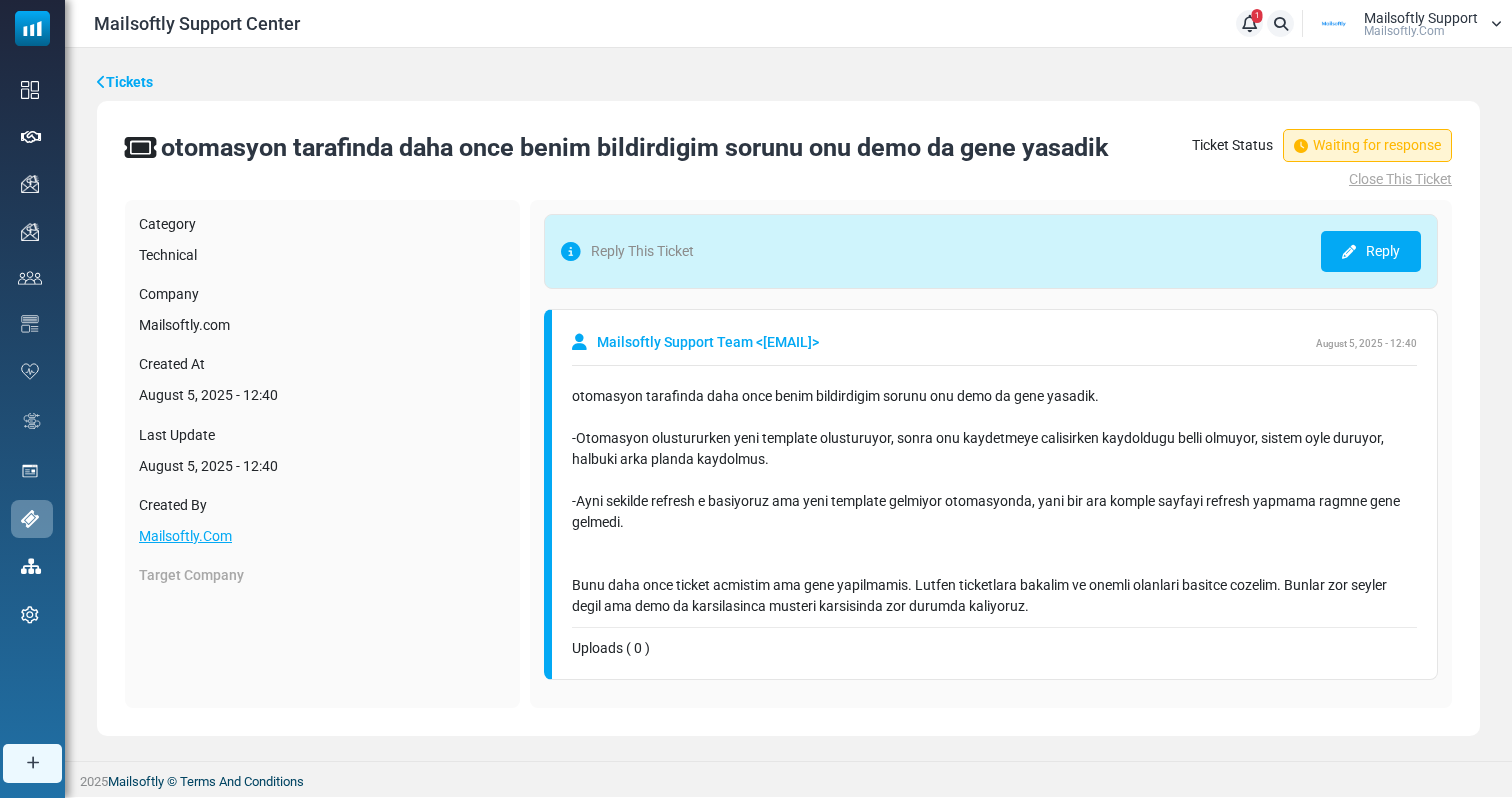 click on "otomasyon tarafinda daha once benim bildirdigim sorunu onu demo da gene yasadik. -Otomasyon olustururken yeni template olusturuyor, sonra onu kaydetmeye calisirken kaydoldugu belli olmuyor, sistem oyle duruyor, halbuki arka planda kaydolmus. -Ayni sekilde refresh e basiyoruz ama yeni template gelmiyor otomasyonda, yani bir ara komple sayfayi refresh yapmama ragmne gene gelmedi.  Bunu daha once ticket acmistim ama gene yapilmamis. Lutfen ticketlara bakalim ve onemli olanlari basitce cozelim. Bunlar zor seyler degil ama demo da karsilasinca musteri karsisinda zor durumda kaliyoruz." at bounding box center [994, 501] 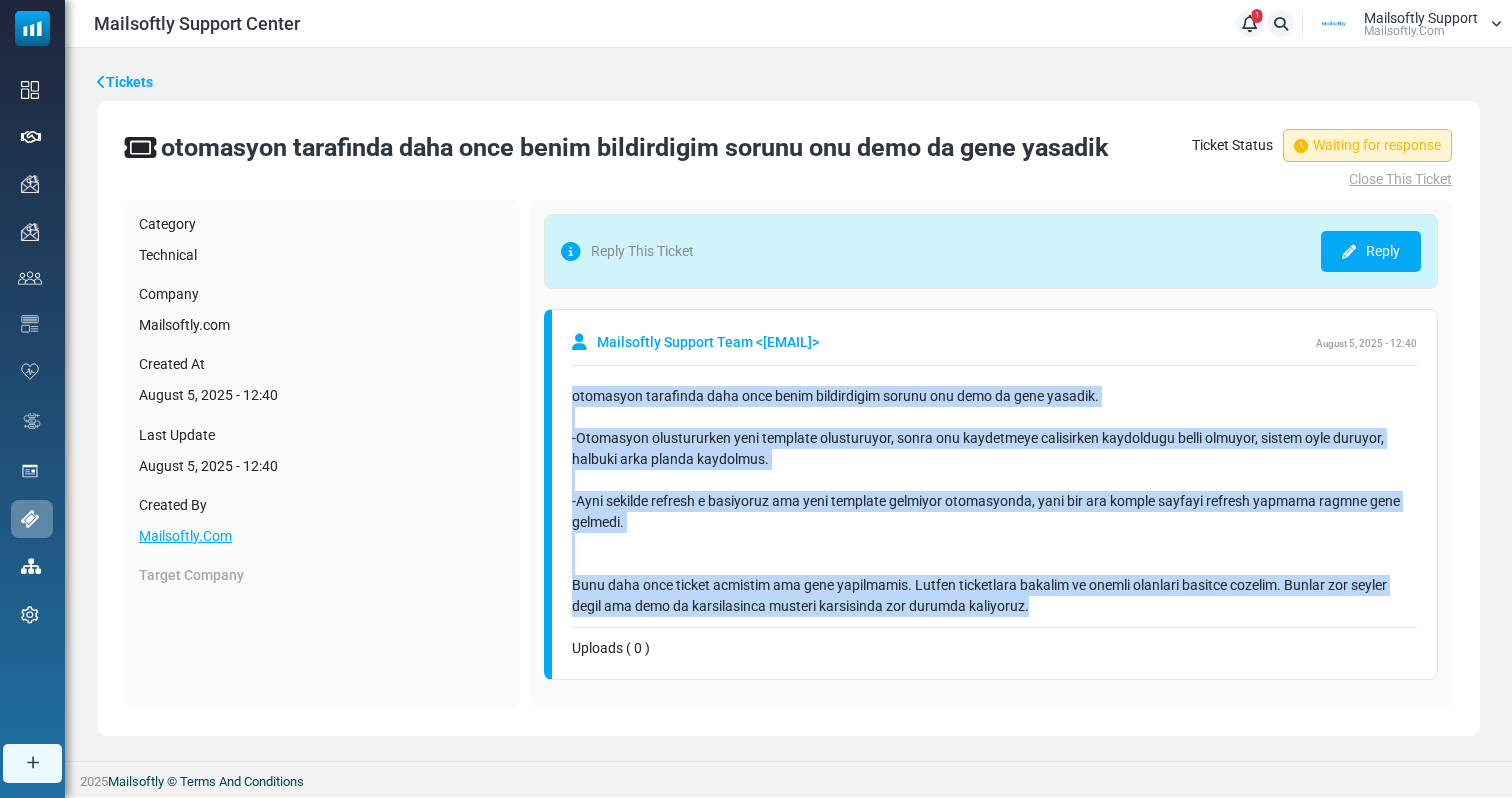 drag, startPoint x: 1077, startPoint y: 607, endPoint x: 545, endPoint y: 389, distance: 574.93304 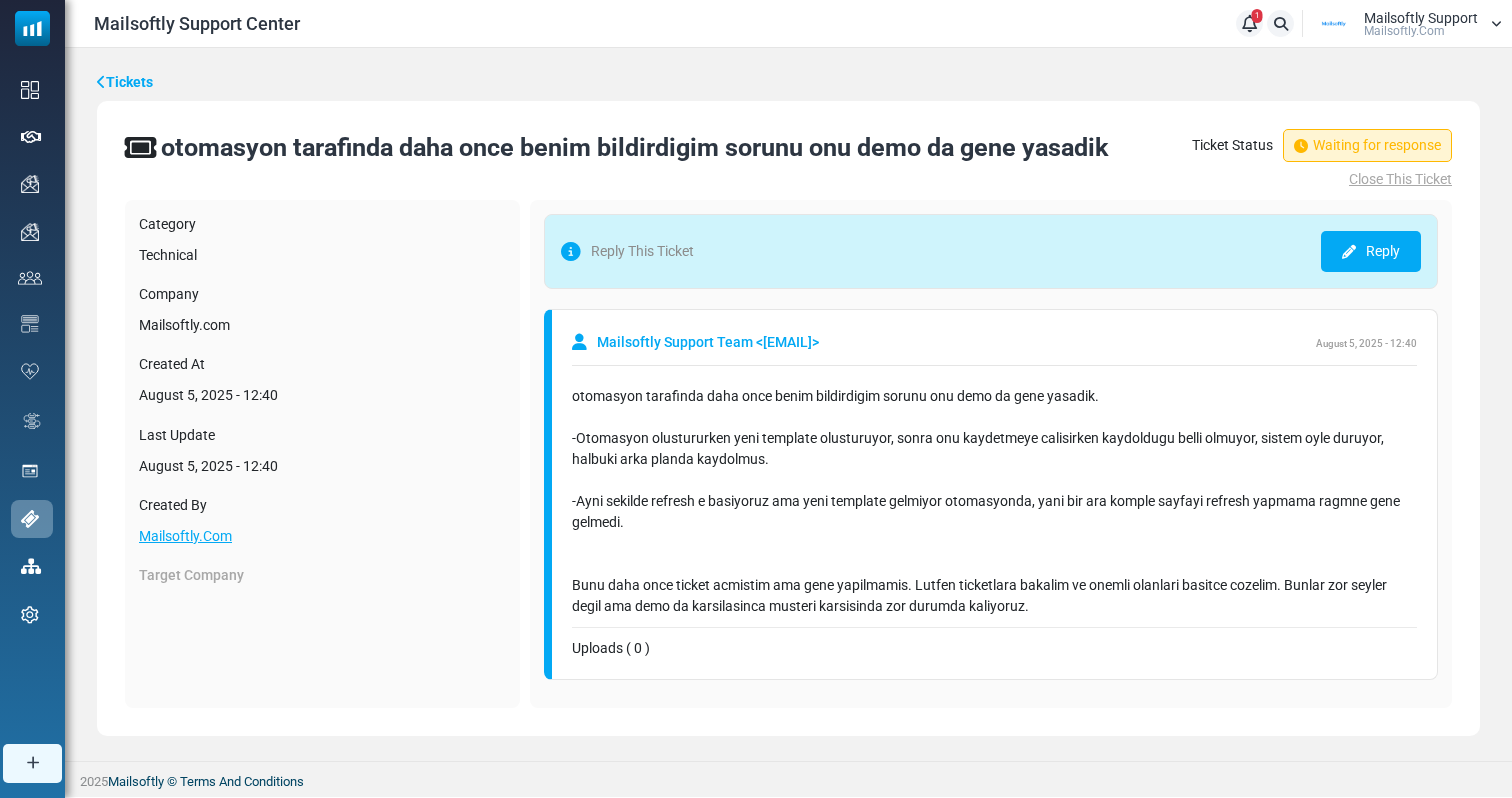 click on "Tickets" at bounding box center [125, 82] 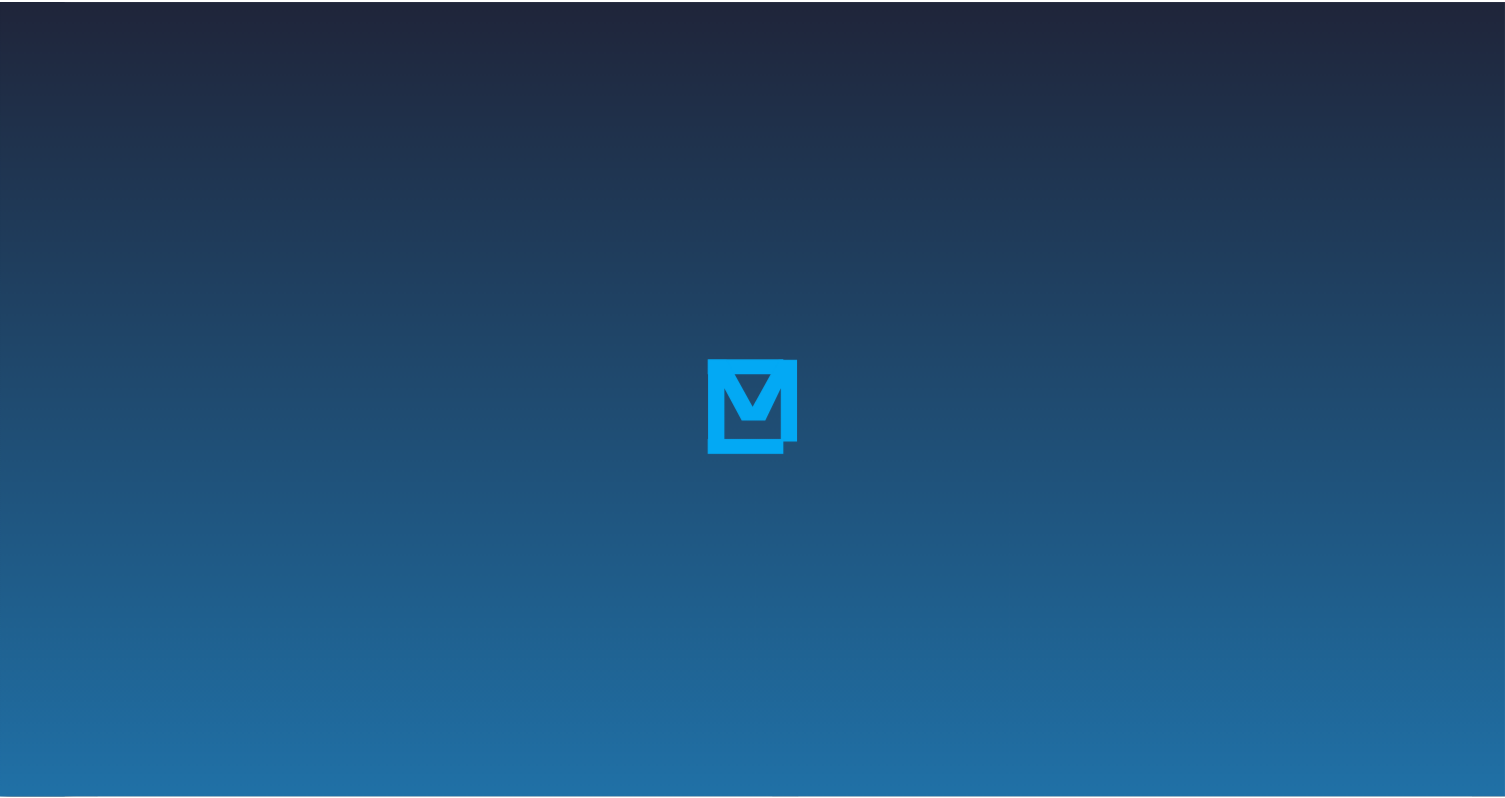 scroll, scrollTop: 0, scrollLeft: 0, axis: both 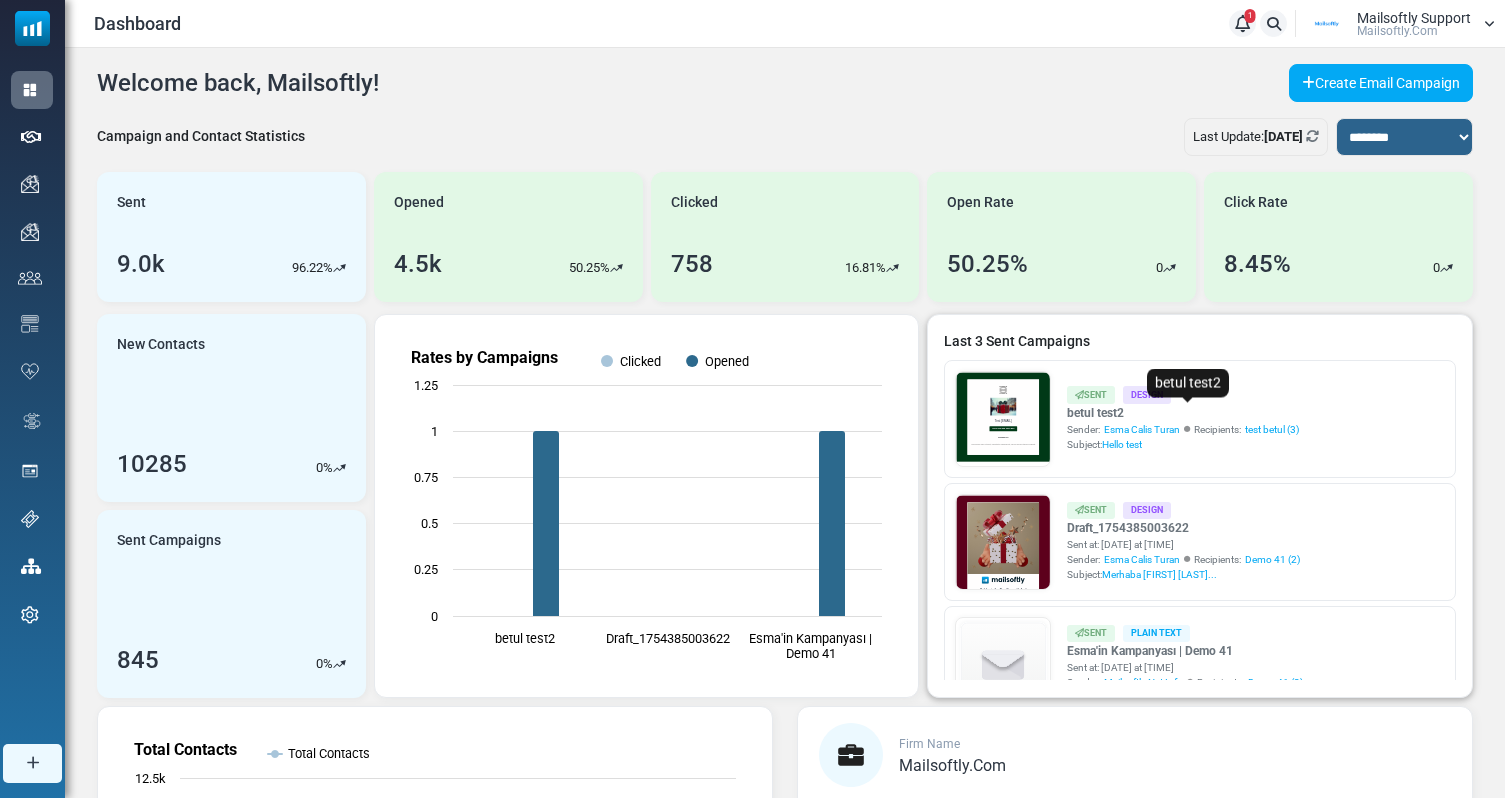 click on "[PERSON] test2" at bounding box center (1183, 413) 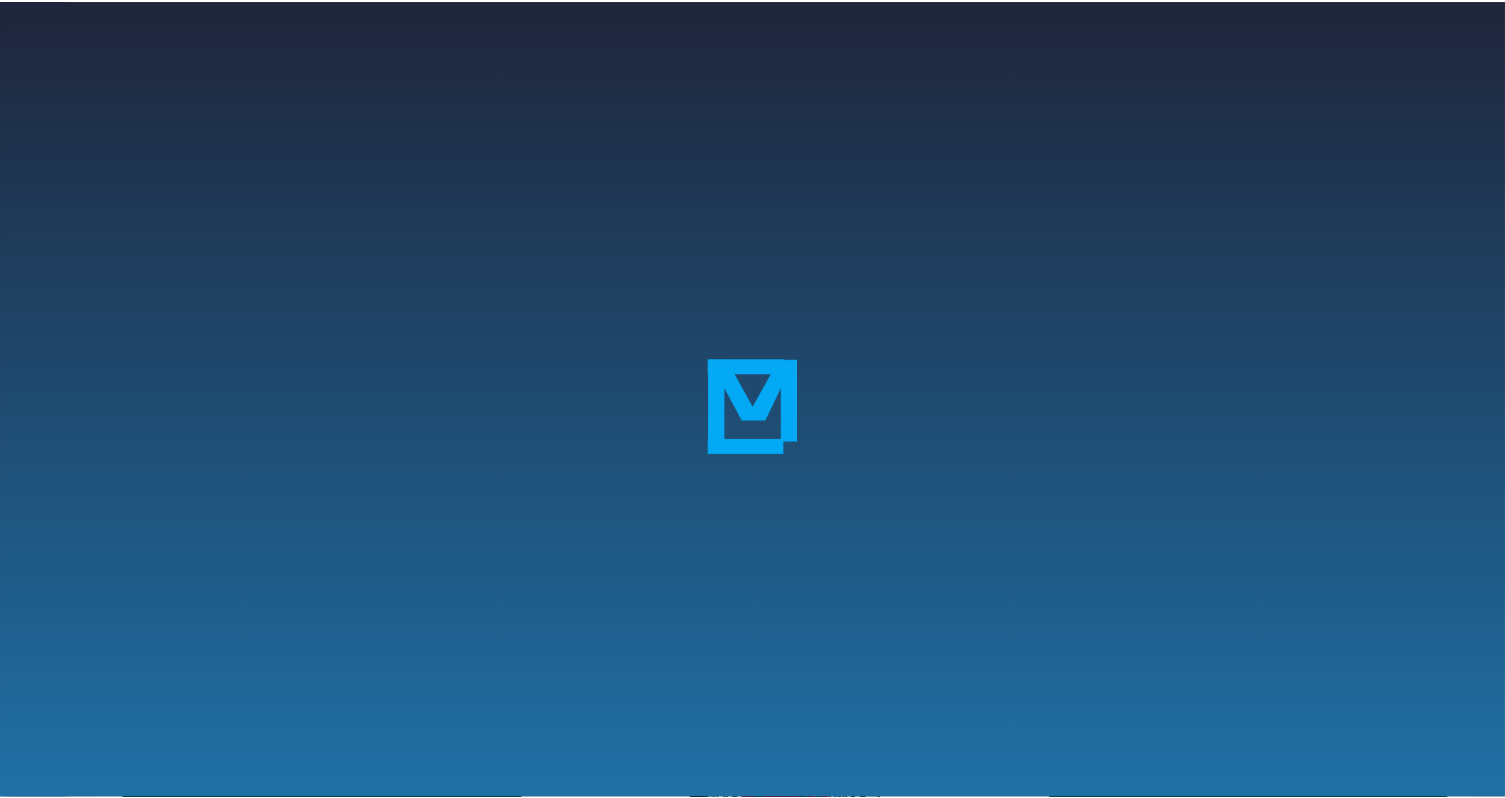 scroll, scrollTop: 0, scrollLeft: 0, axis: both 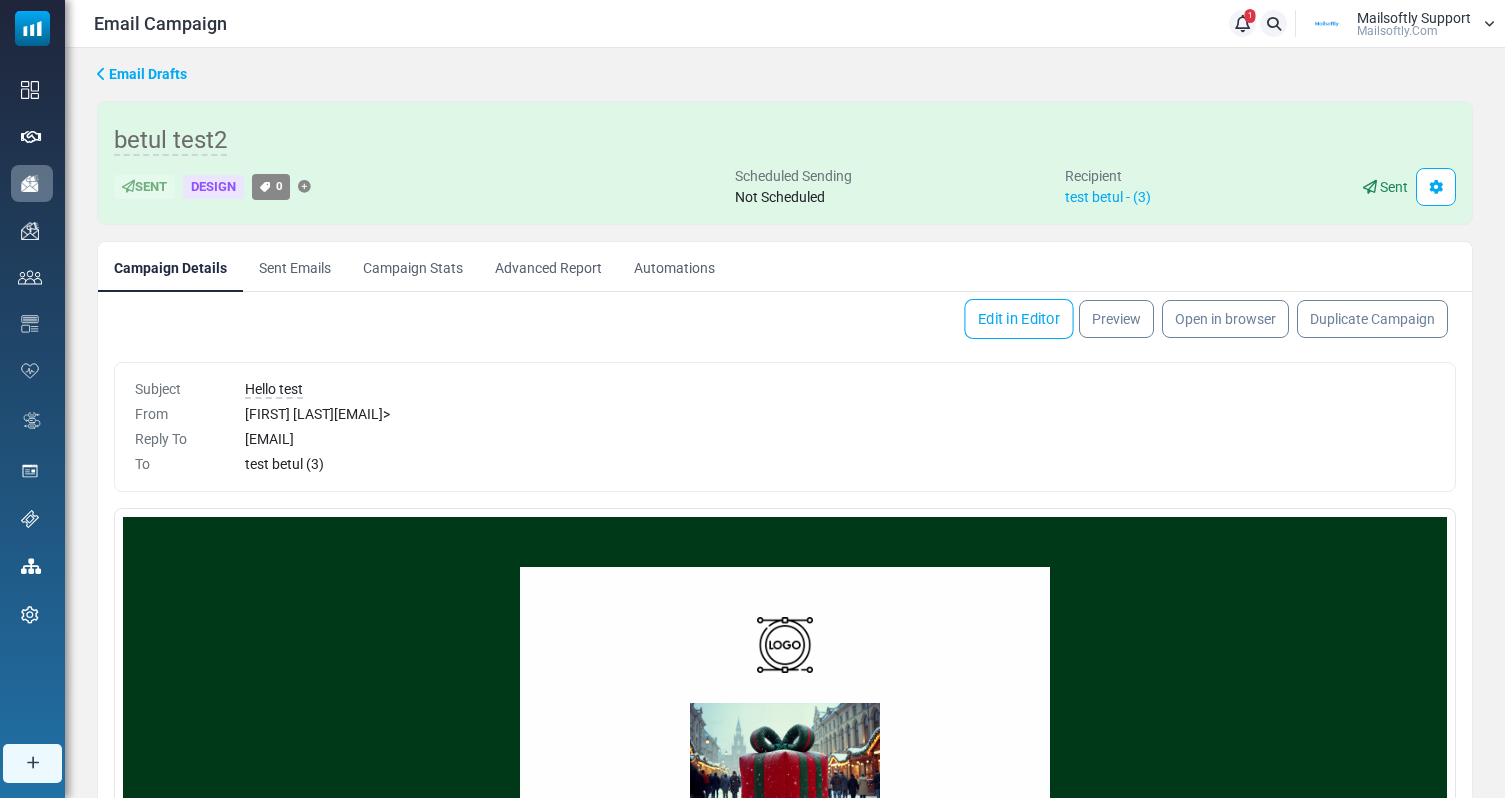 click on "Edit in Editor" at bounding box center (1018, 319) 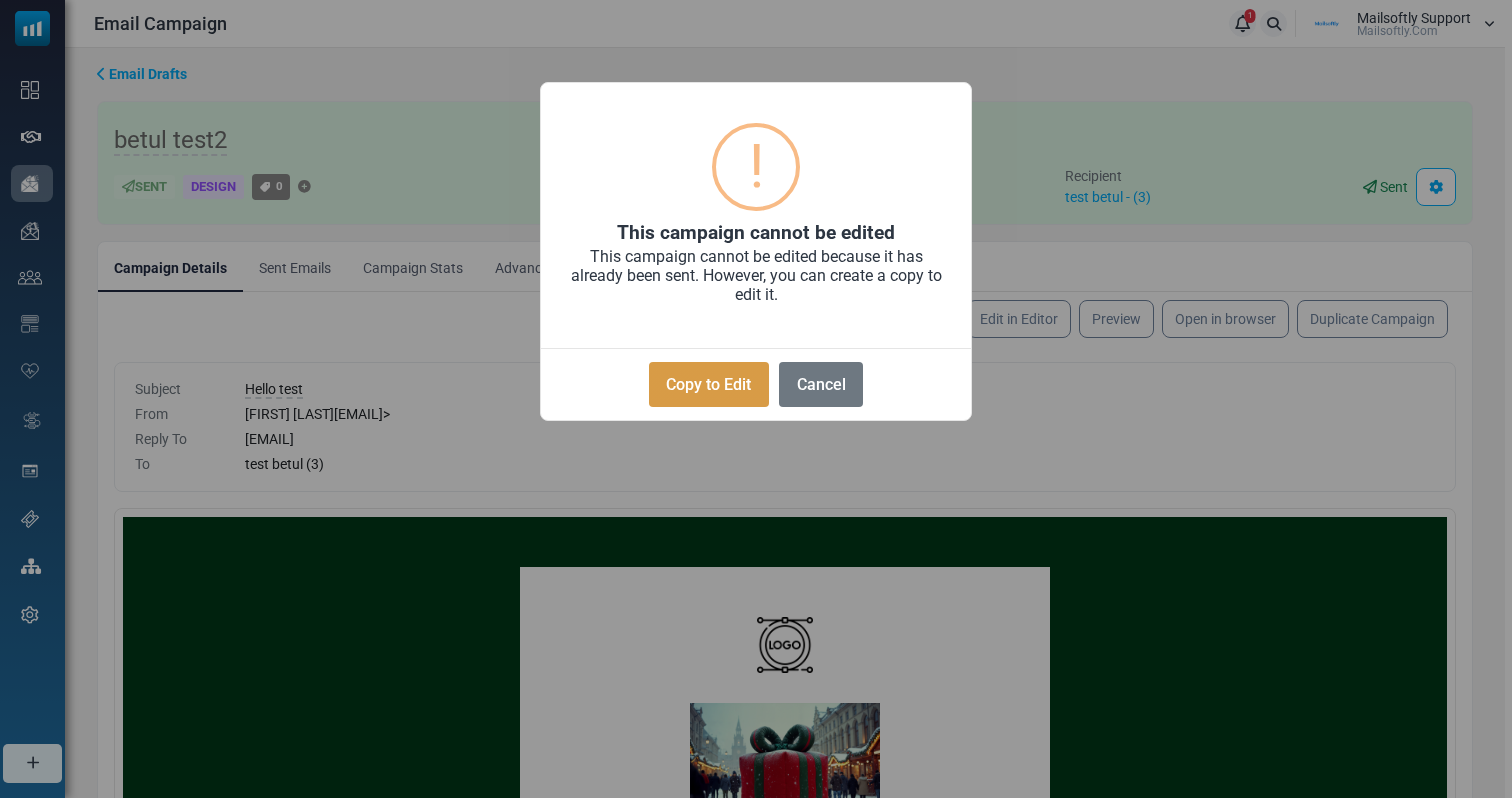 click on "Copy to Edit" at bounding box center (709, 384) 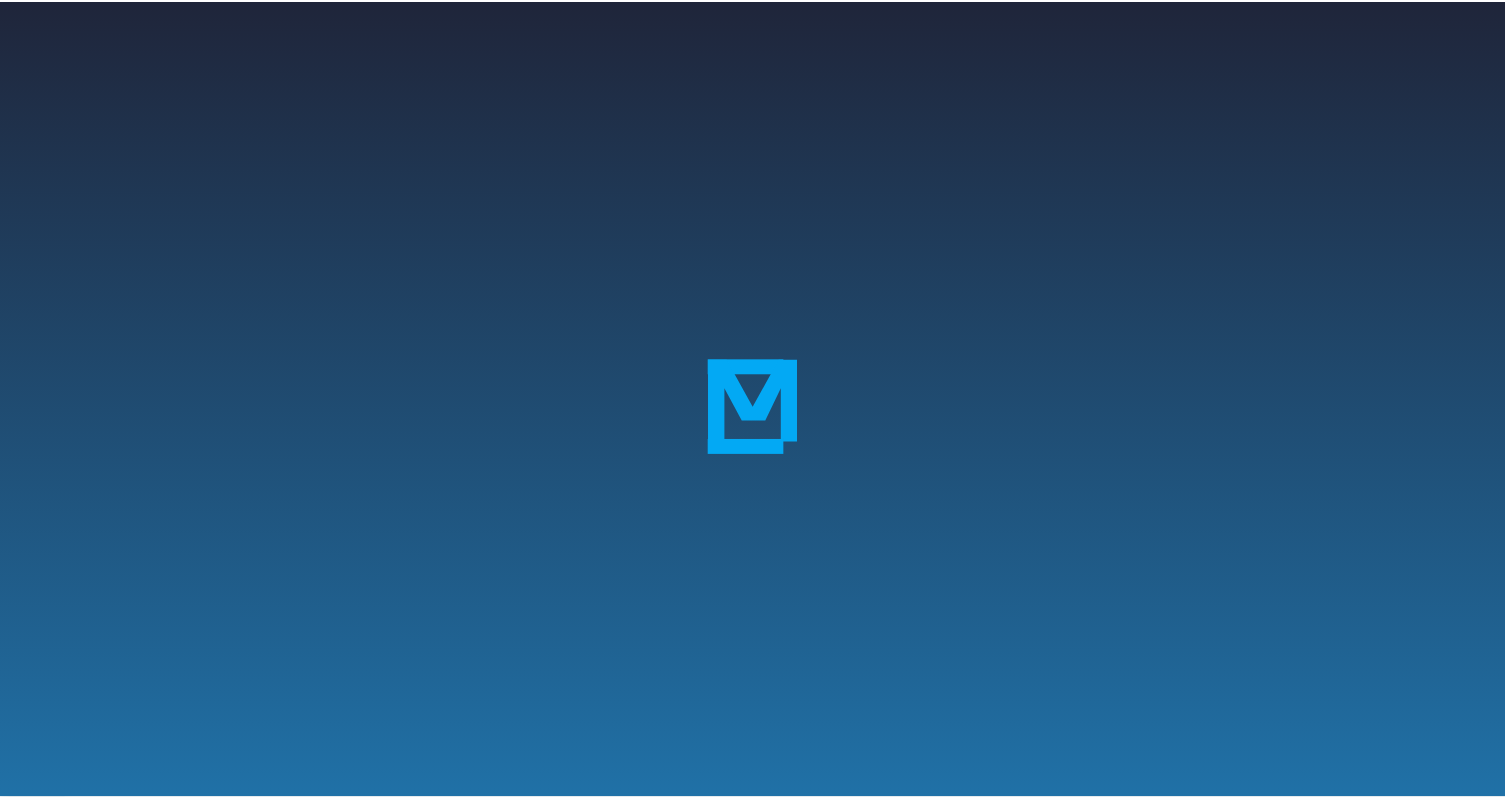 scroll, scrollTop: 0, scrollLeft: 0, axis: both 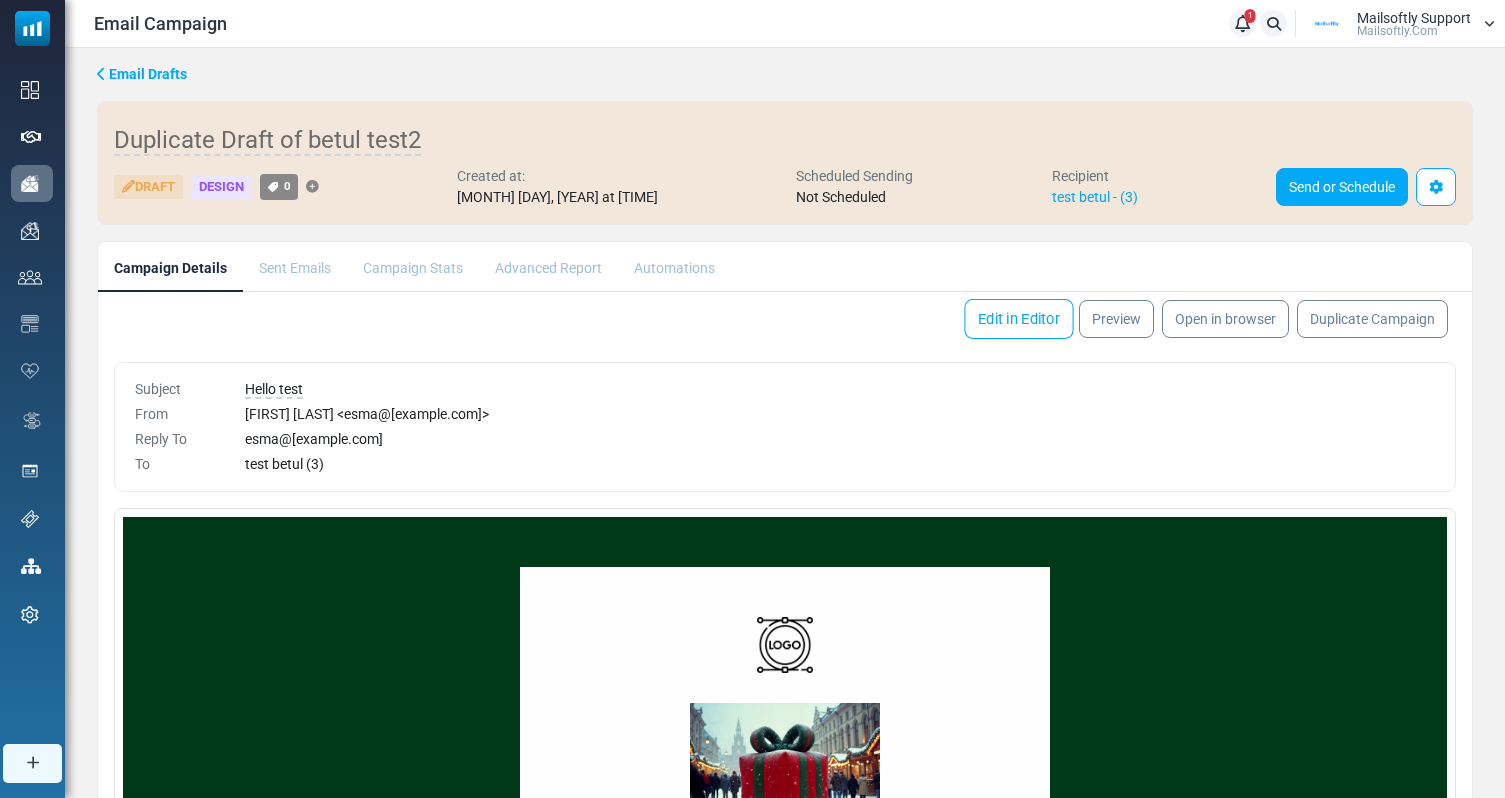 click on "Edit in Editor" at bounding box center [1018, 319] 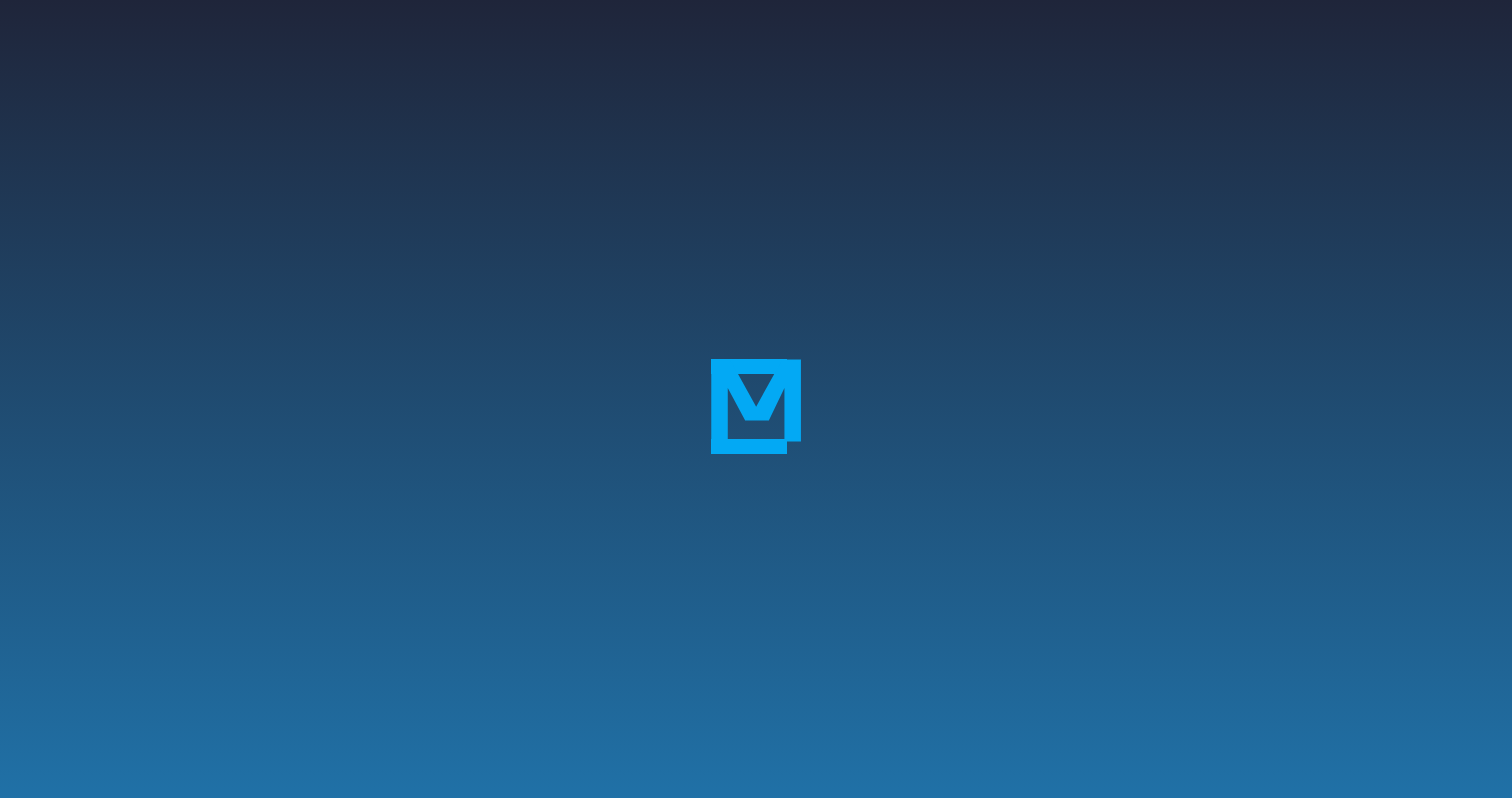 scroll, scrollTop: 0, scrollLeft: 0, axis: both 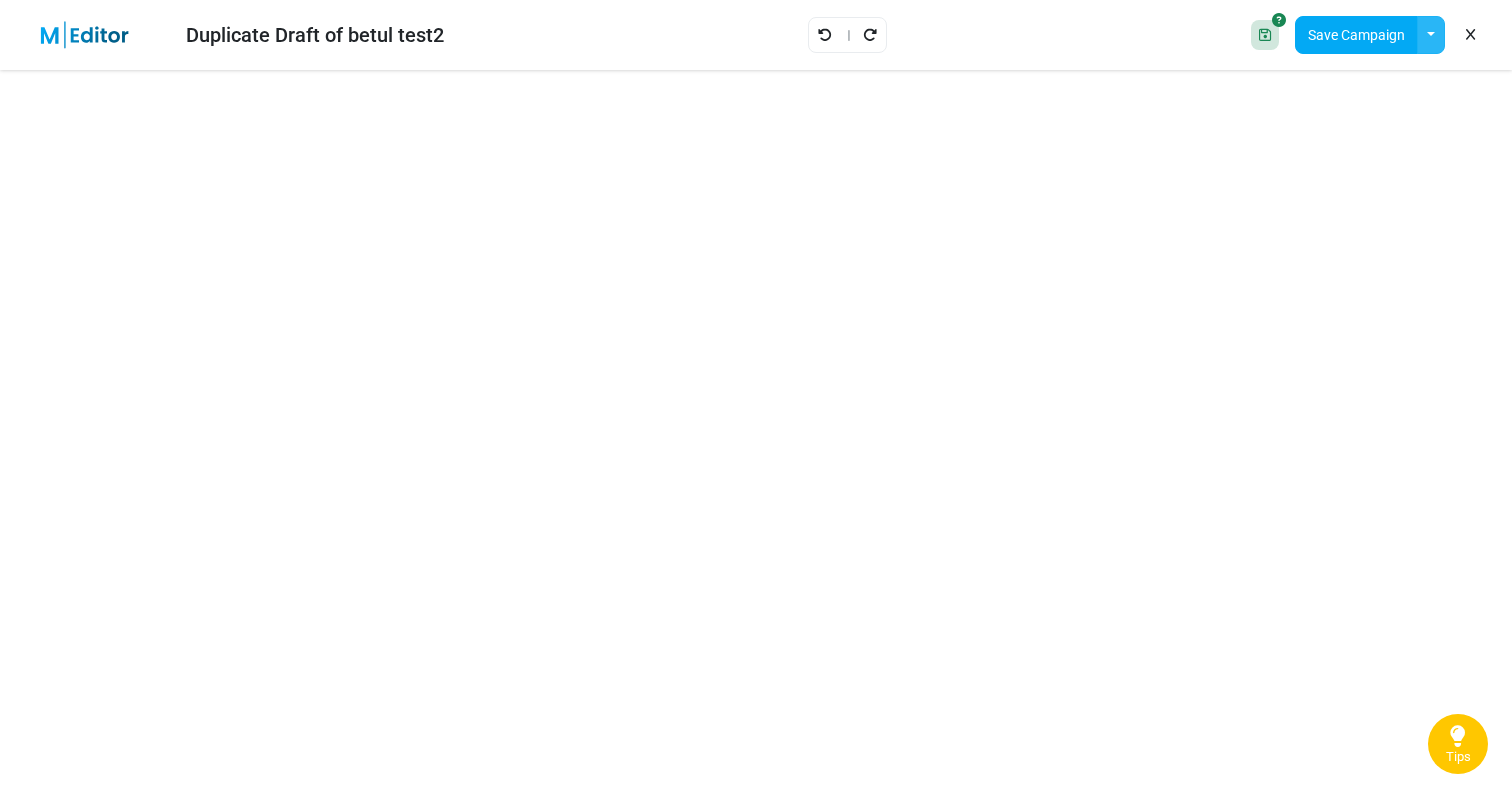 click at bounding box center [1431, 35] 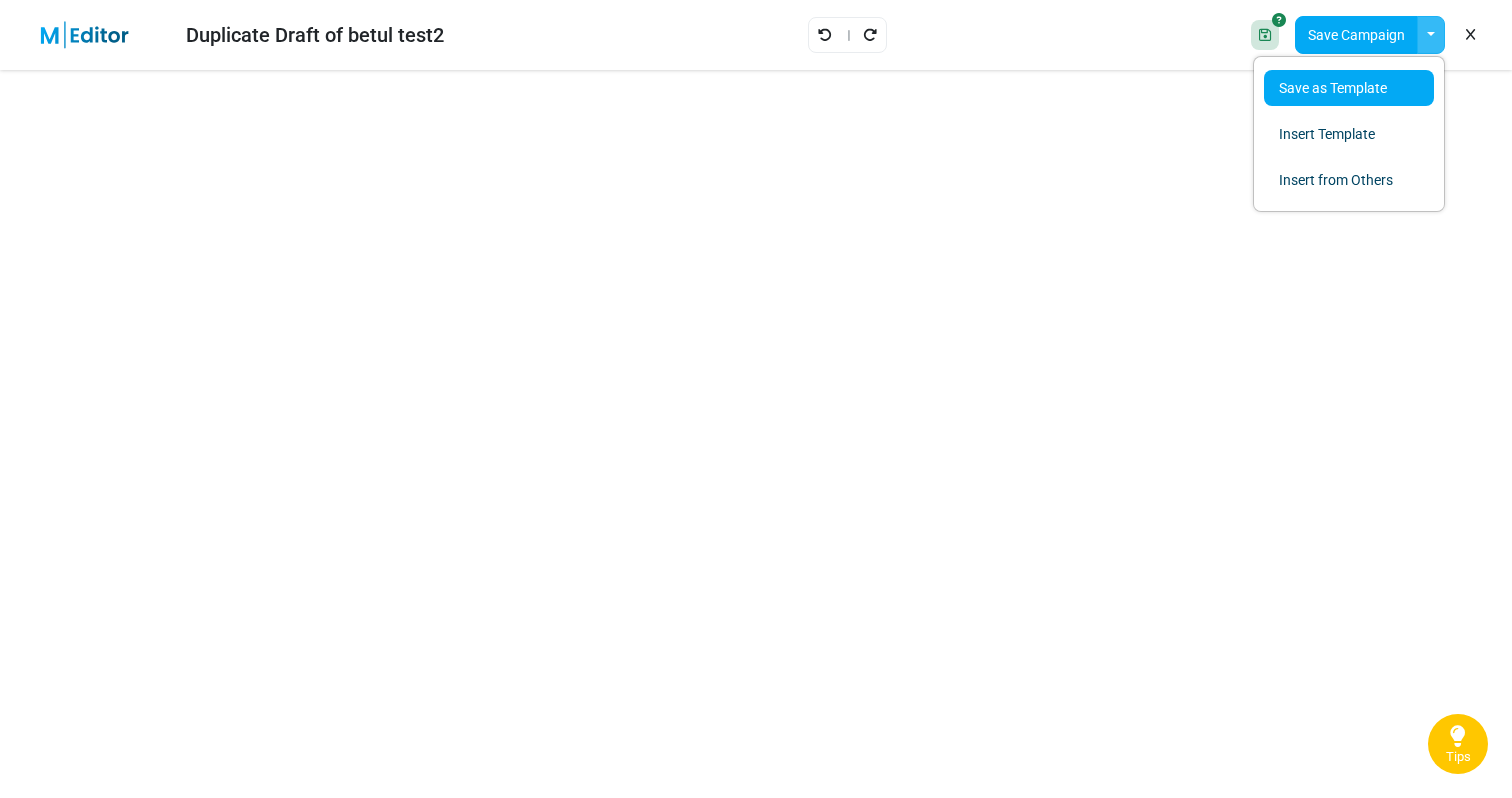 click on "Save as Template" at bounding box center (1349, 88) 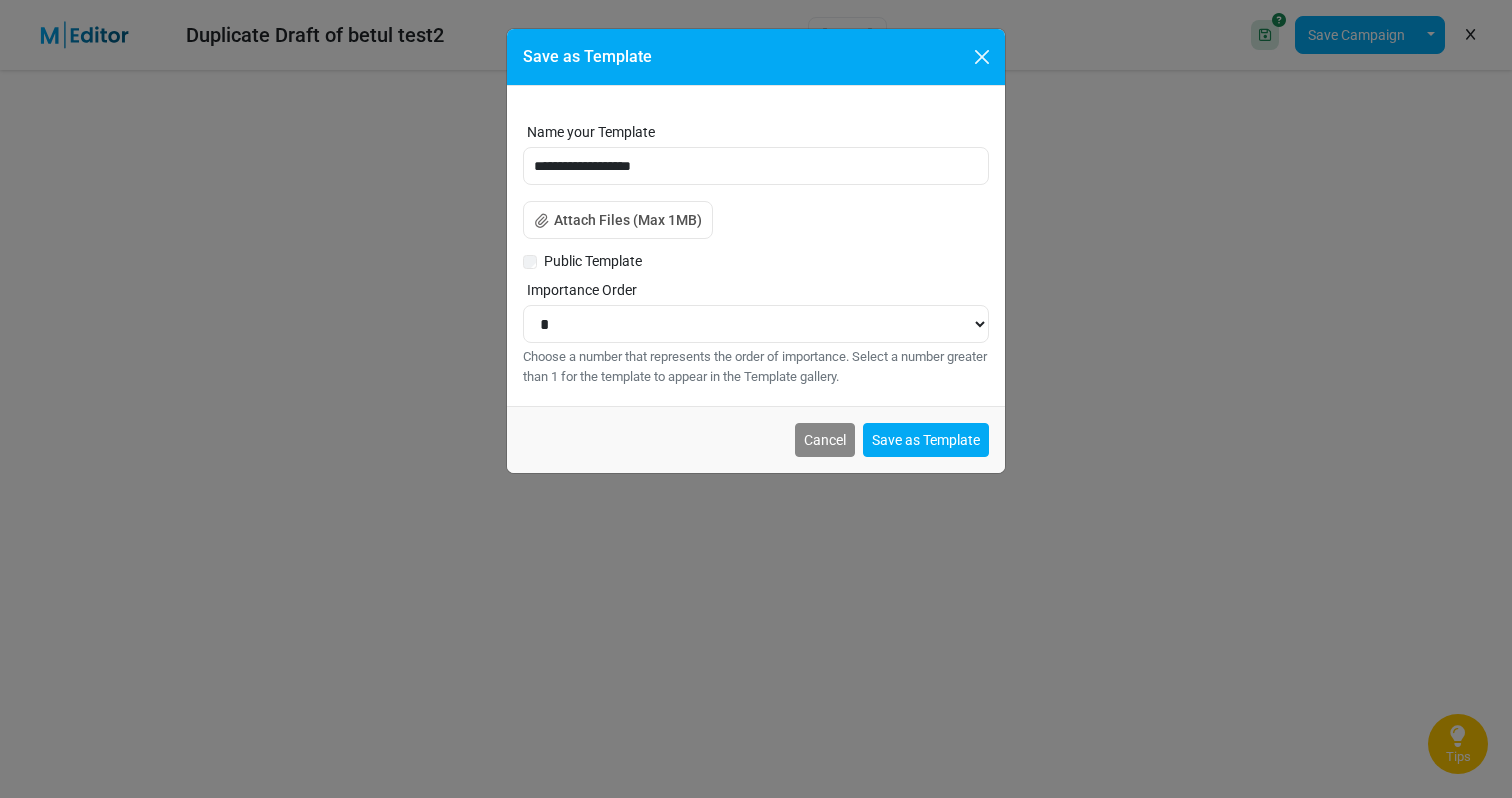 click on "Public Template" at bounding box center [591, 261] 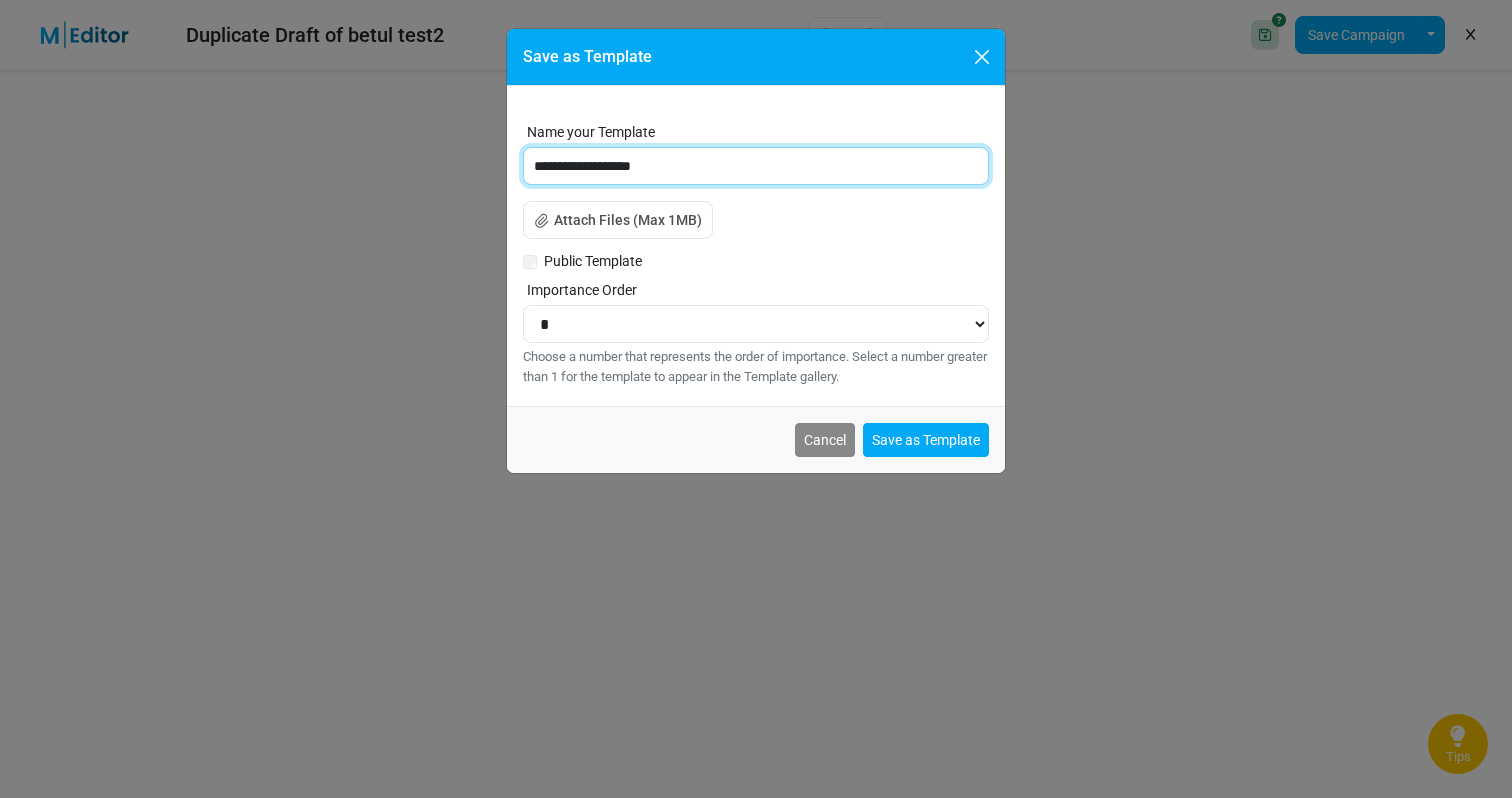 click on "**********" at bounding box center [756, 166] 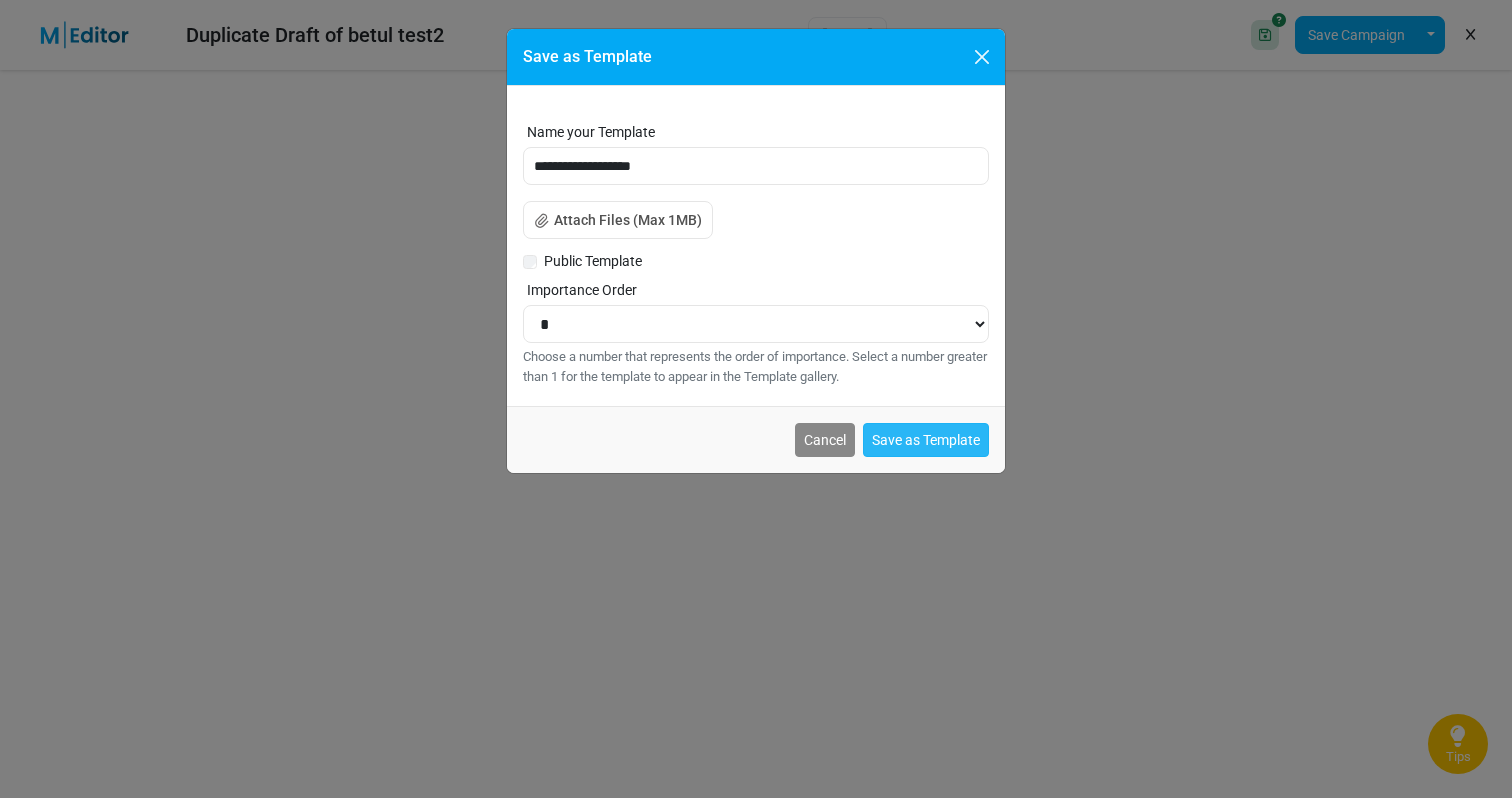 click on "Save as Template" at bounding box center (926, 440) 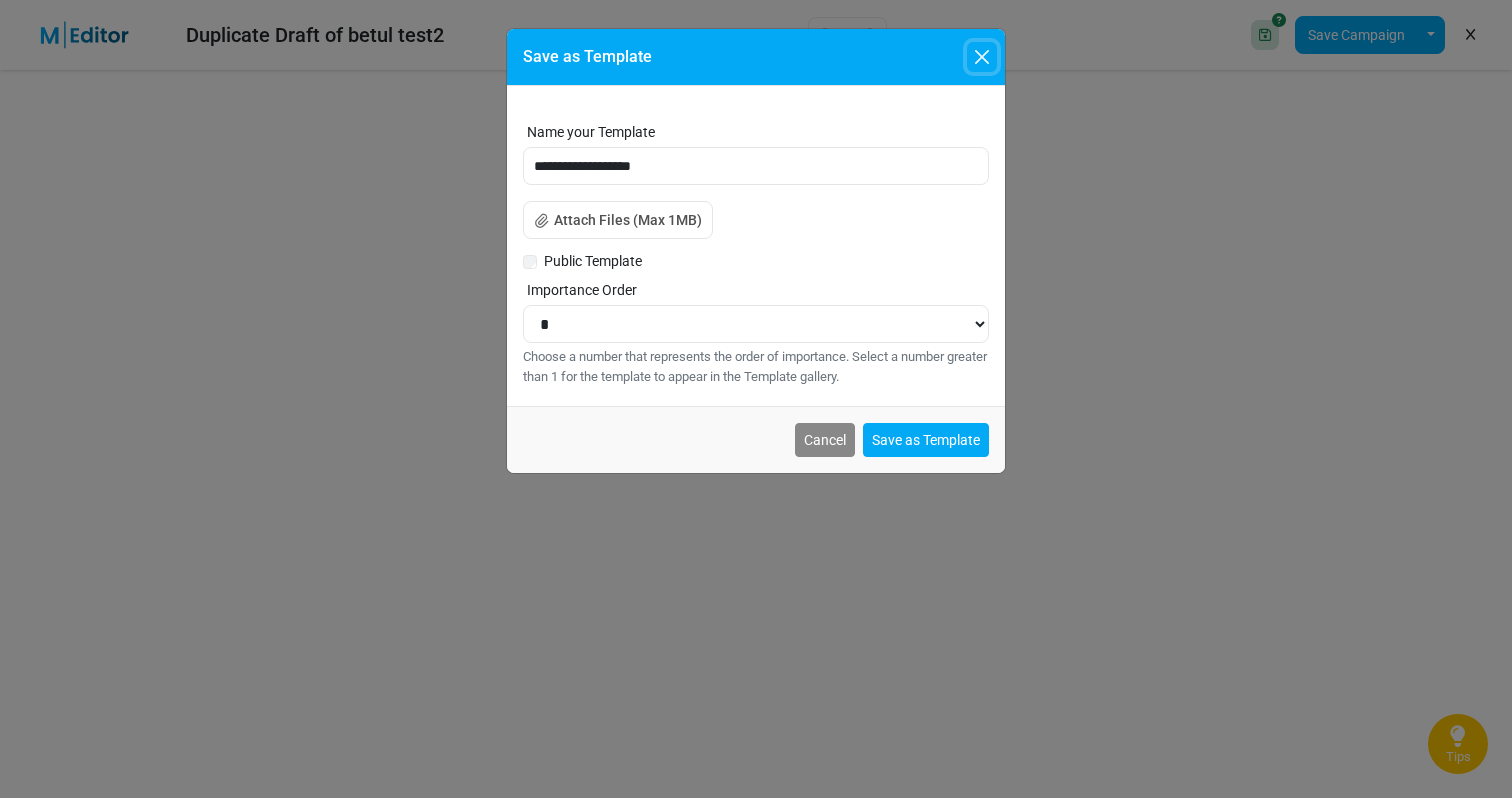 click at bounding box center (982, 57) 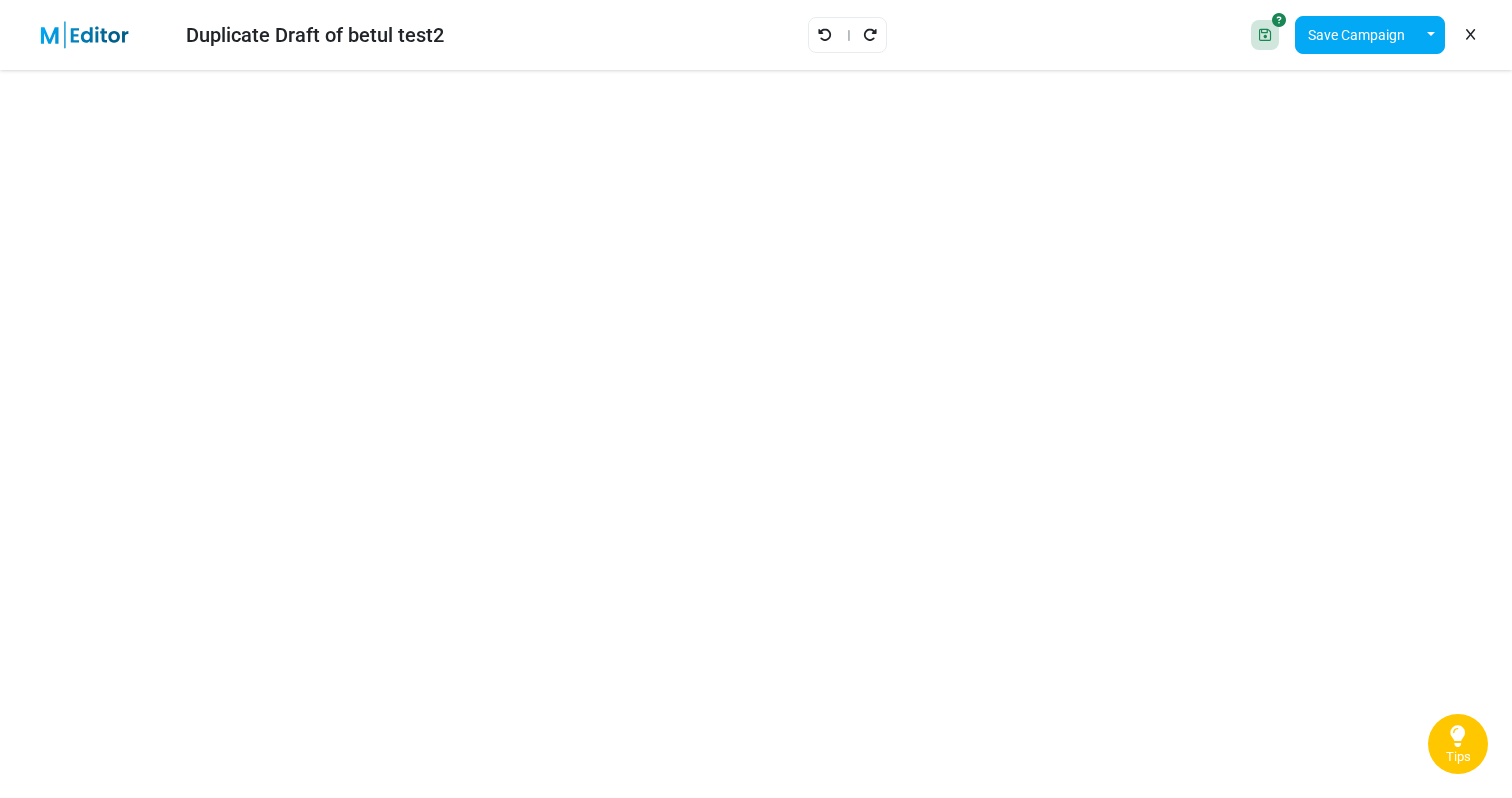 click at bounding box center [1470, 35] 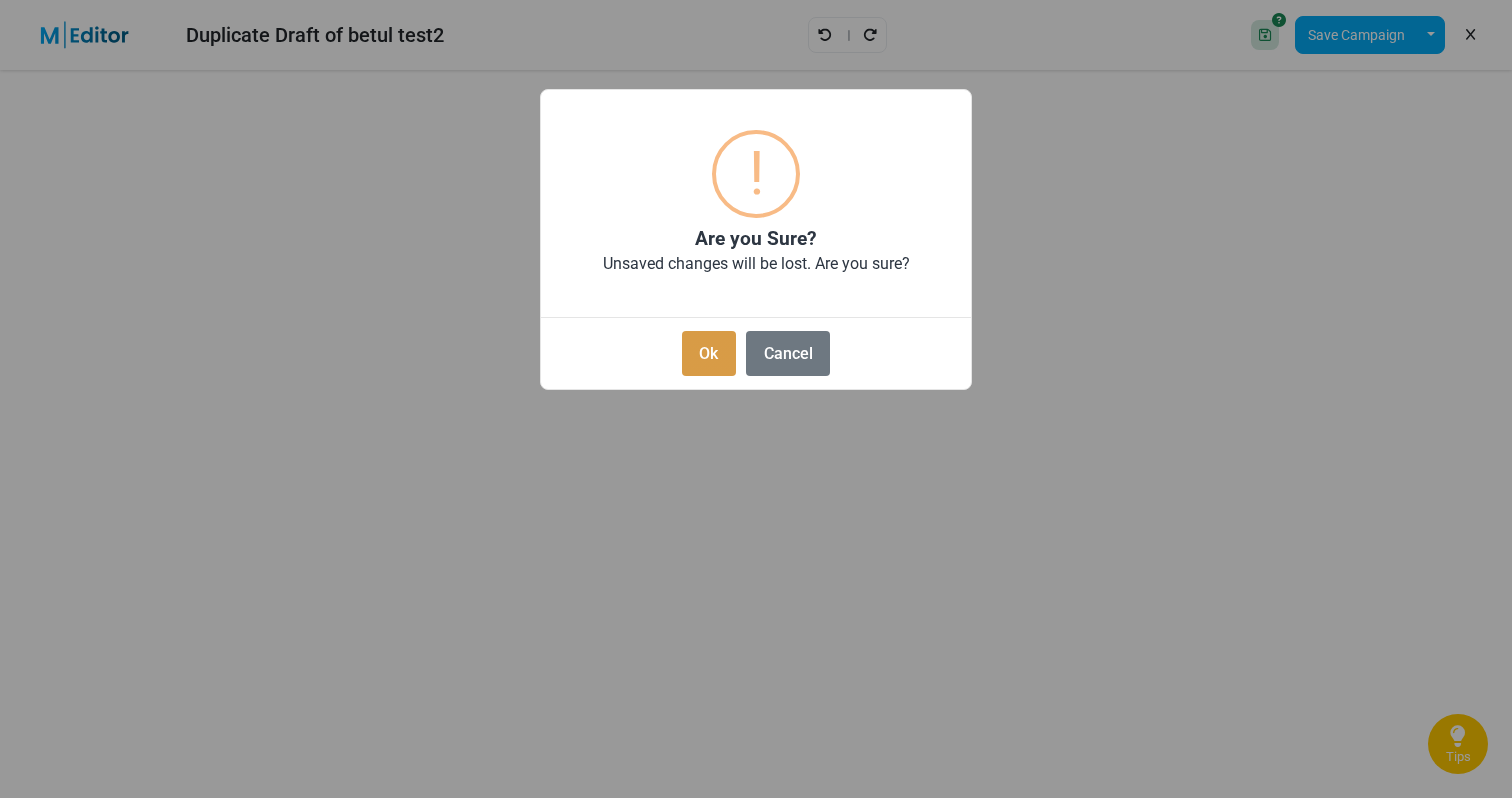click on "Ok" at bounding box center (709, 353) 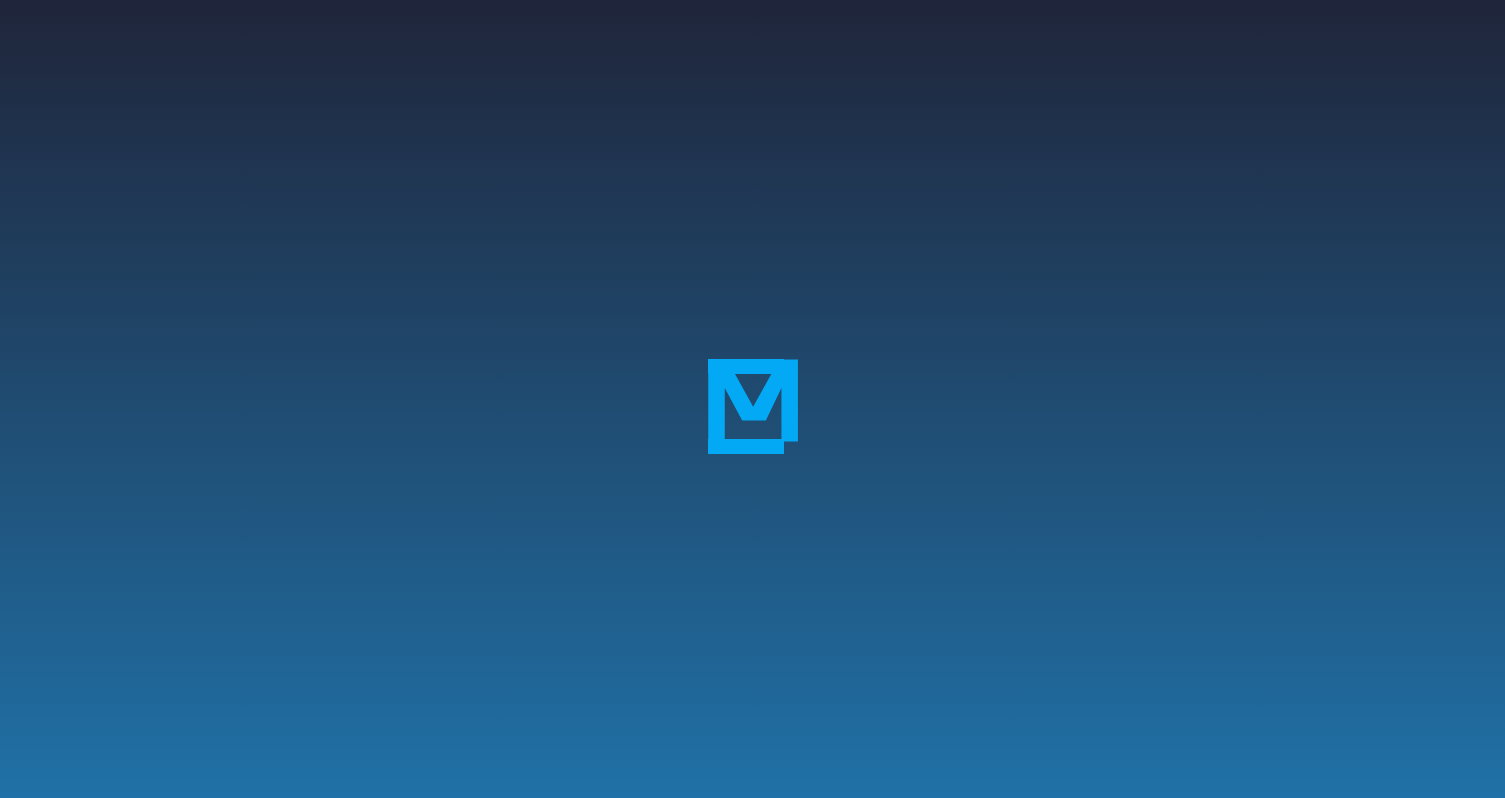 scroll, scrollTop: 0, scrollLeft: 0, axis: both 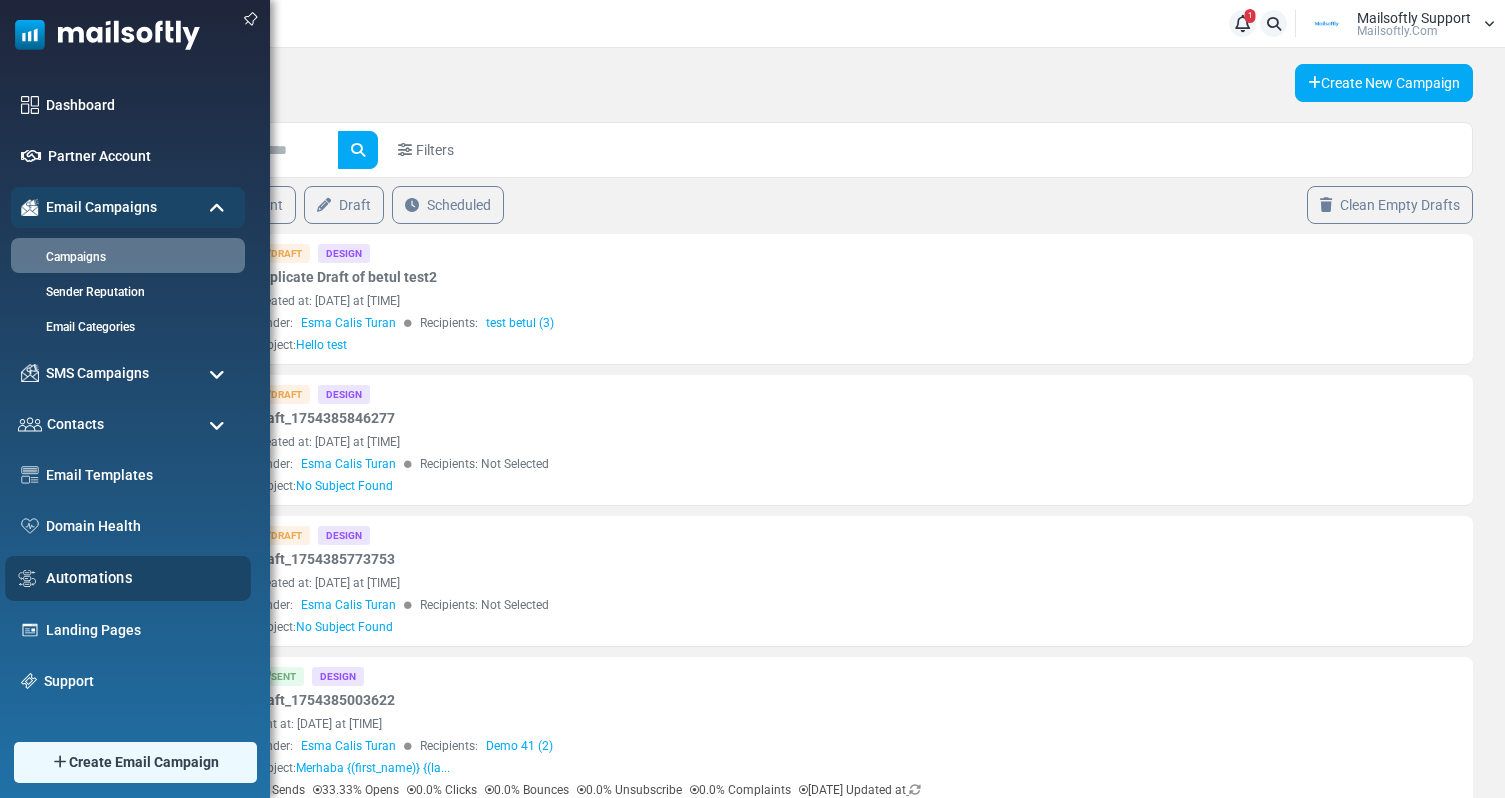 click on "Automations" at bounding box center (143, 578) 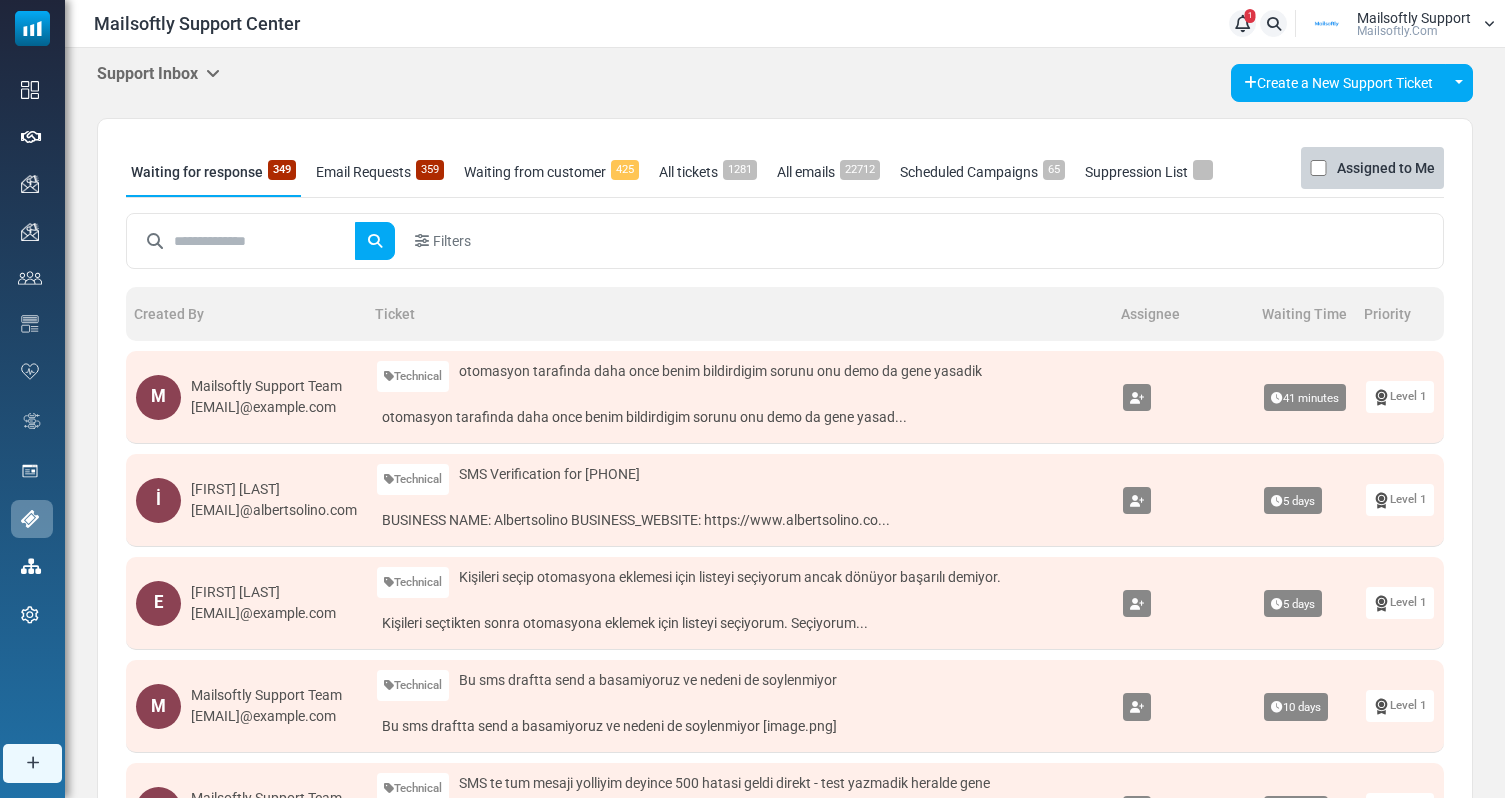 scroll, scrollTop: 0, scrollLeft: 0, axis: both 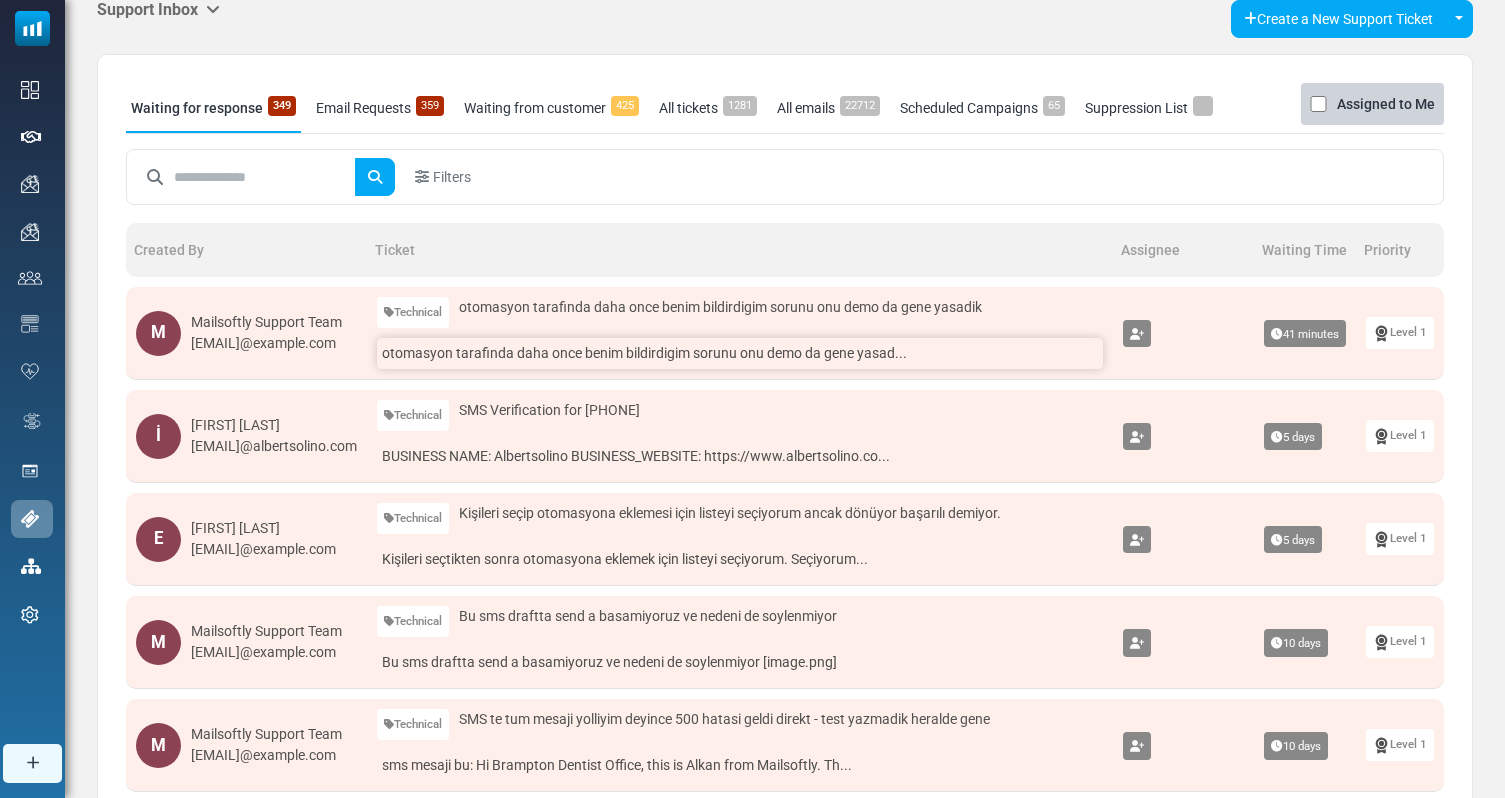 click on "otomasyon tarafinda daha once benim bildirdigim sorunu onu demo da gene yasad..." at bounding box center [740, 353] 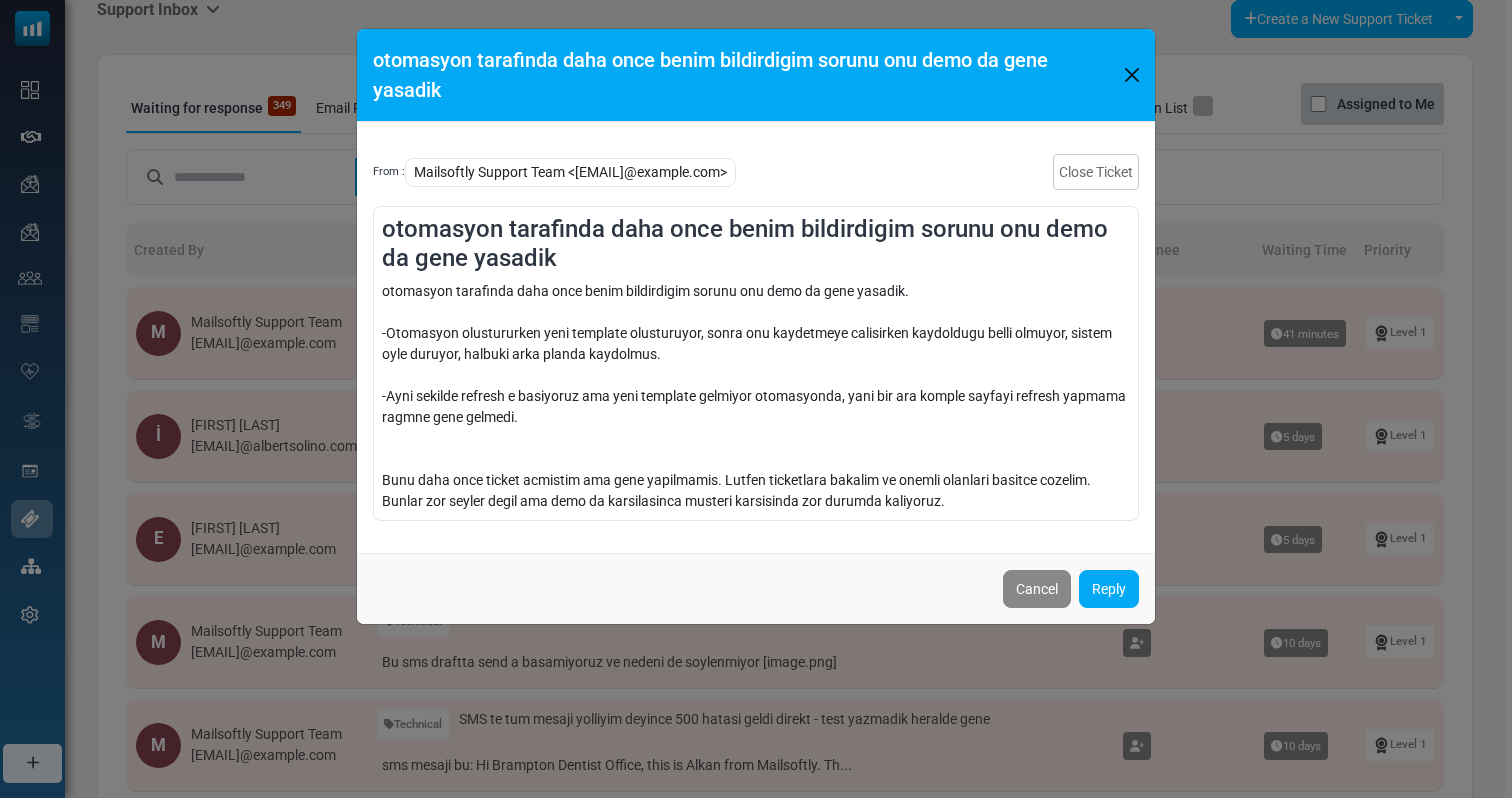 click at bounding box center [1132, 75] 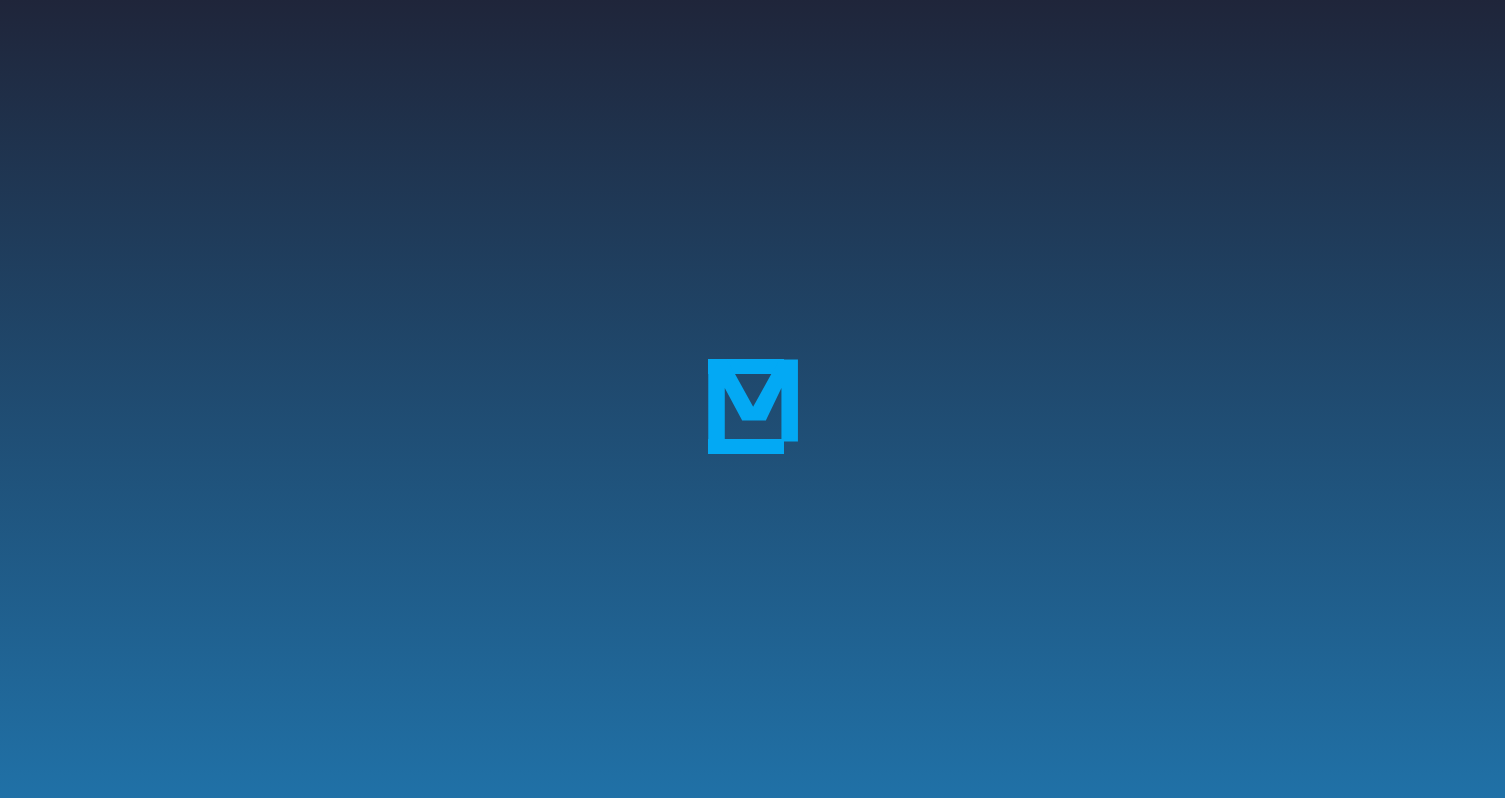 scroll, scrollTop: 64, scrollLeft: 0, axis: vertical 